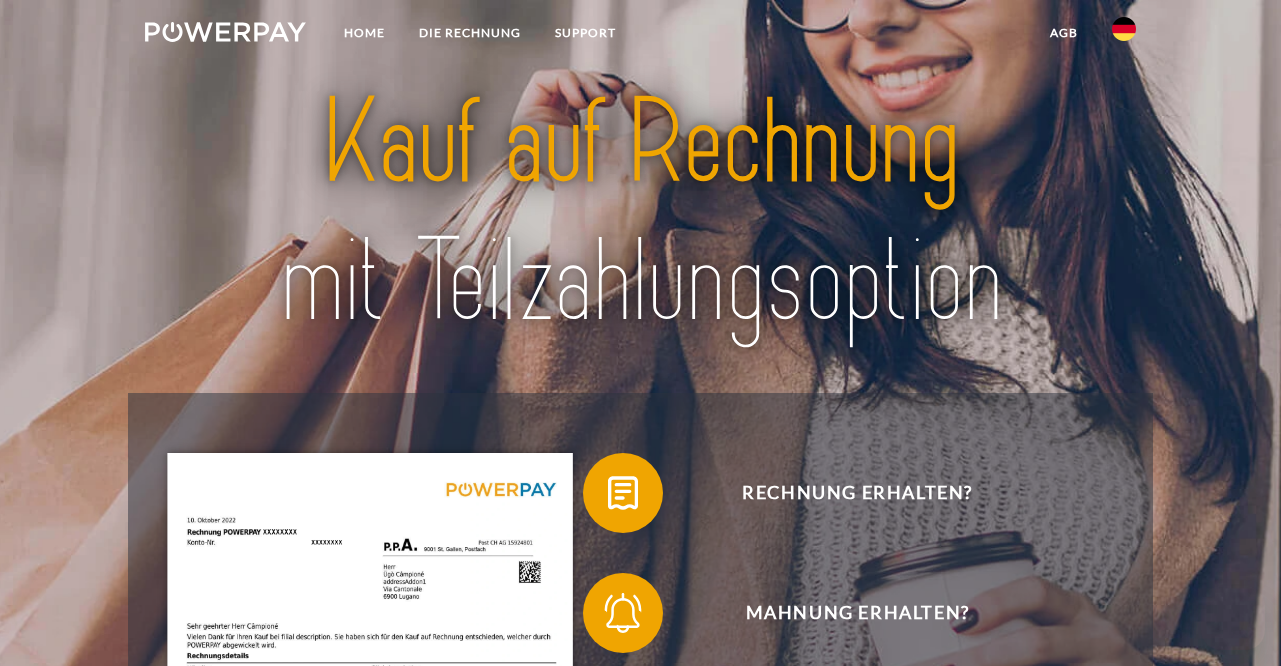 scroll, scrollTop: 0, scrollLeft: 0, axis: both 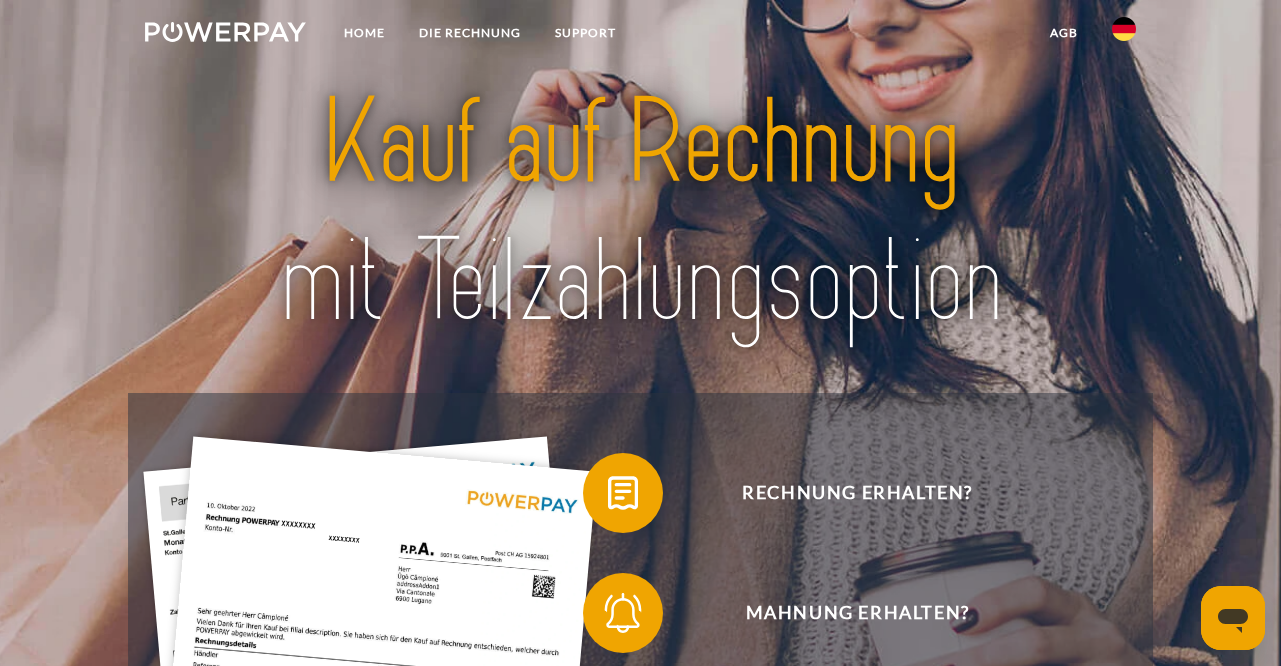 click at bounding box center (1124, 35) 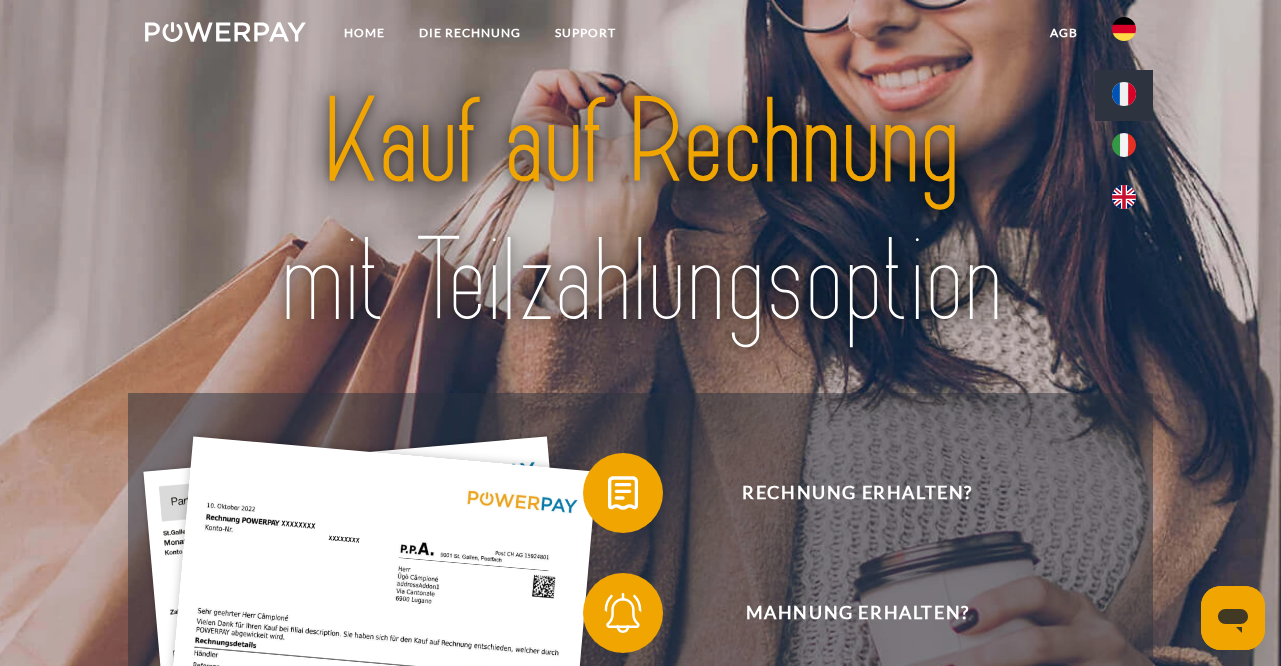 click at bounding box center (1124, 94) 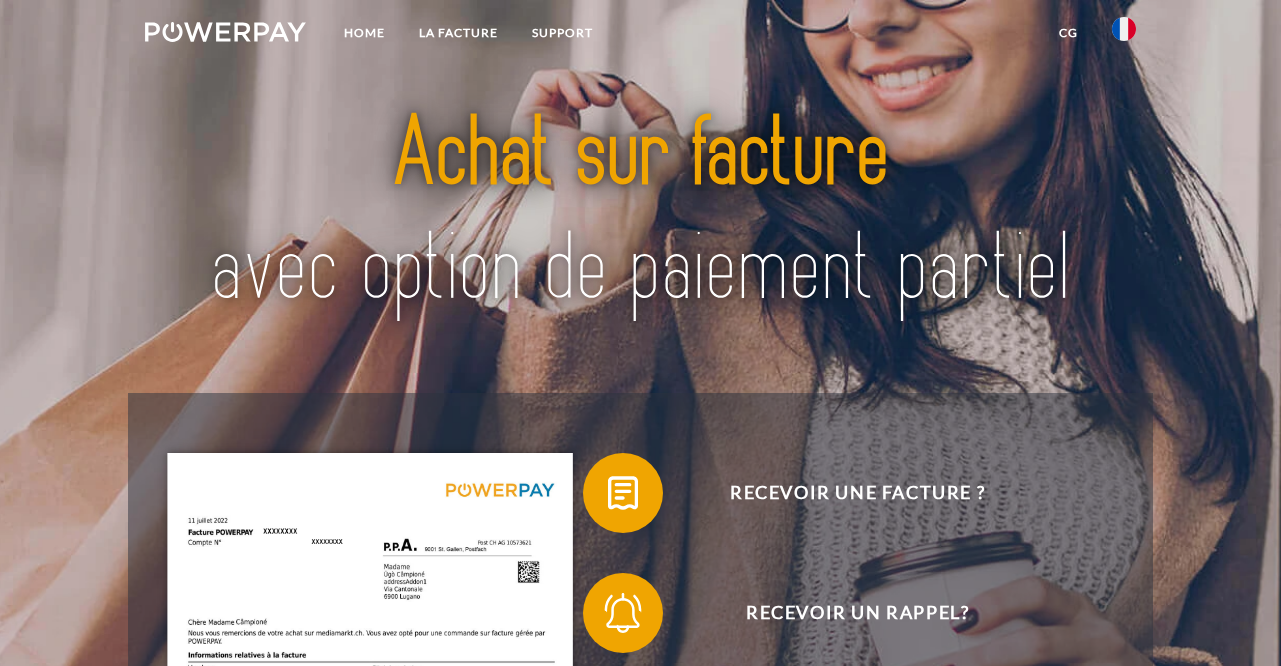 scroll, scrollTop: 0, scrollLeft: 0, axis: both 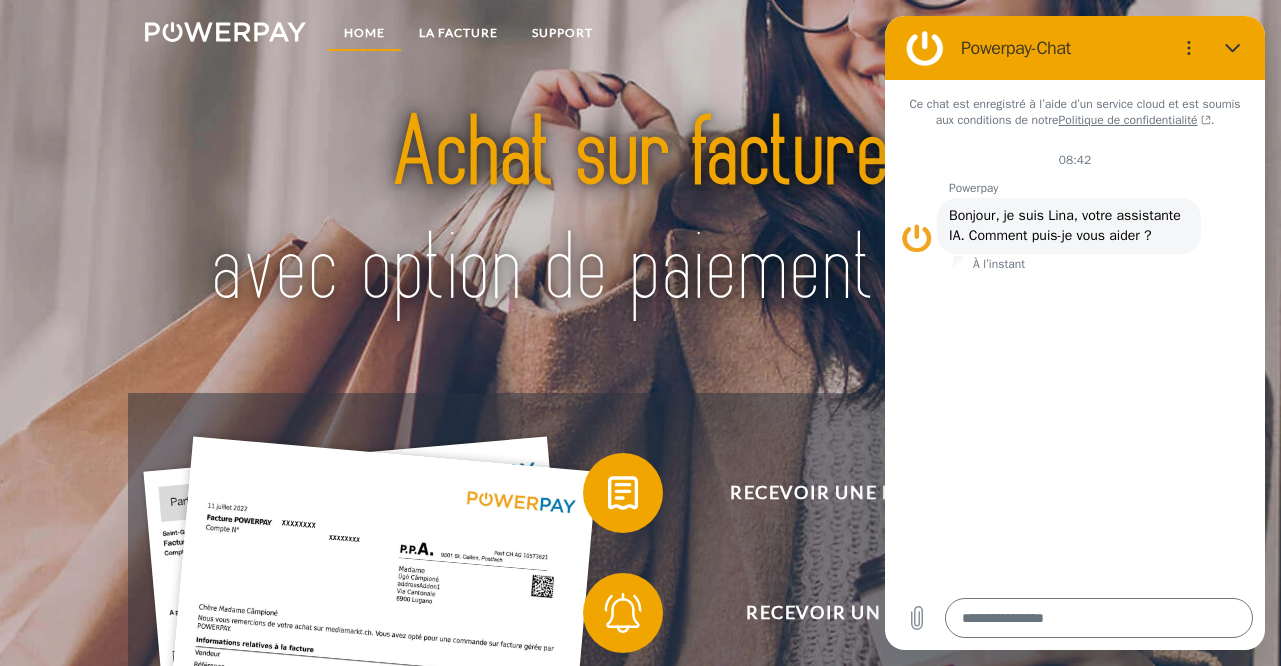 click on "Home" at bounding box center (364, 33) 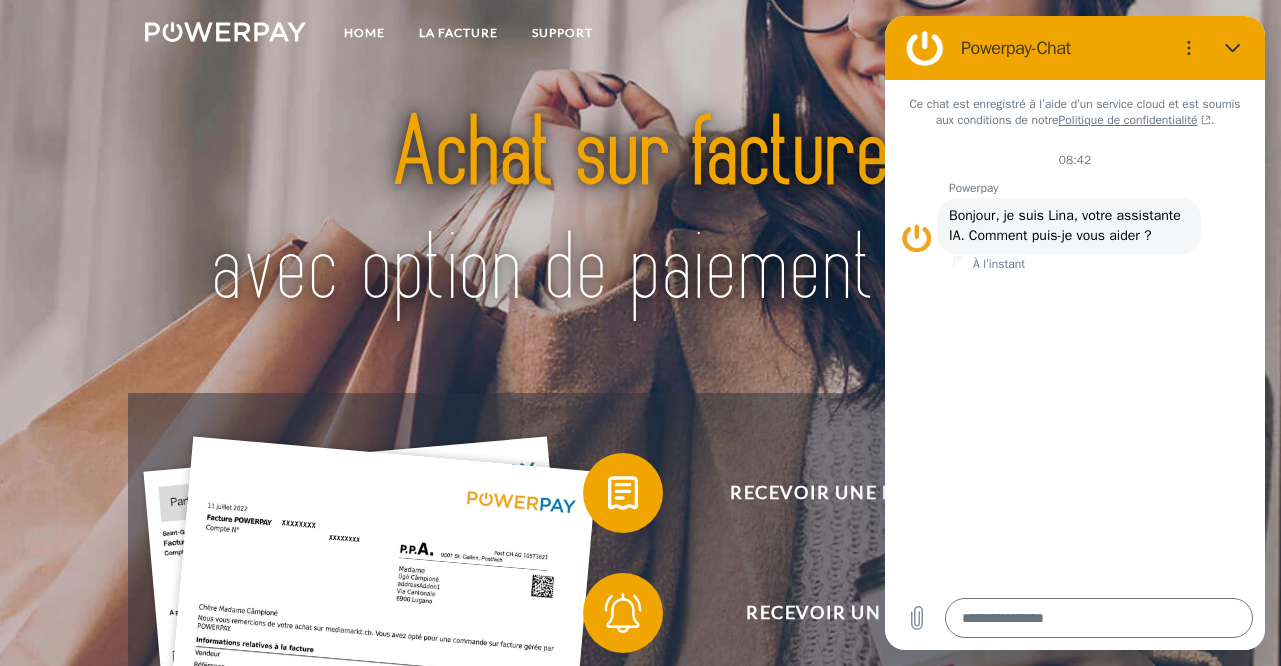 click at bounding box center (917, 238) 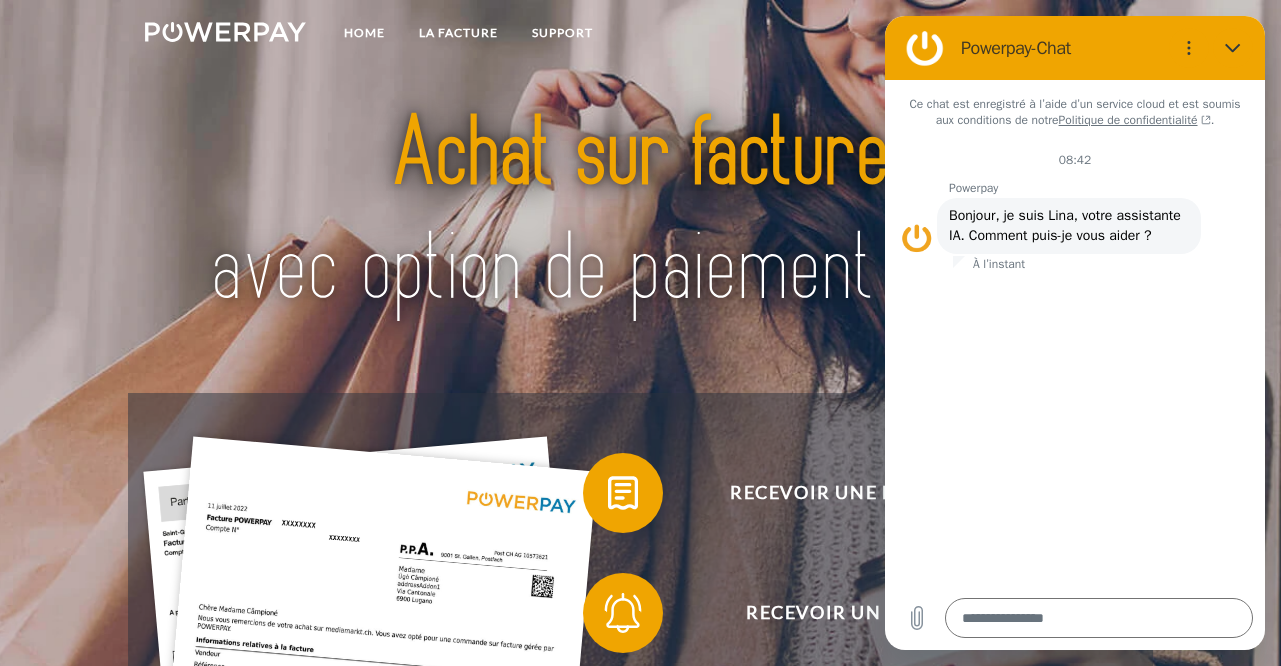 click on "Powerpay dit :  Bonjour, je suis Lina, votre assistante IA. Comment puis-je vous aider ?" at bounding box center [1069, 226] 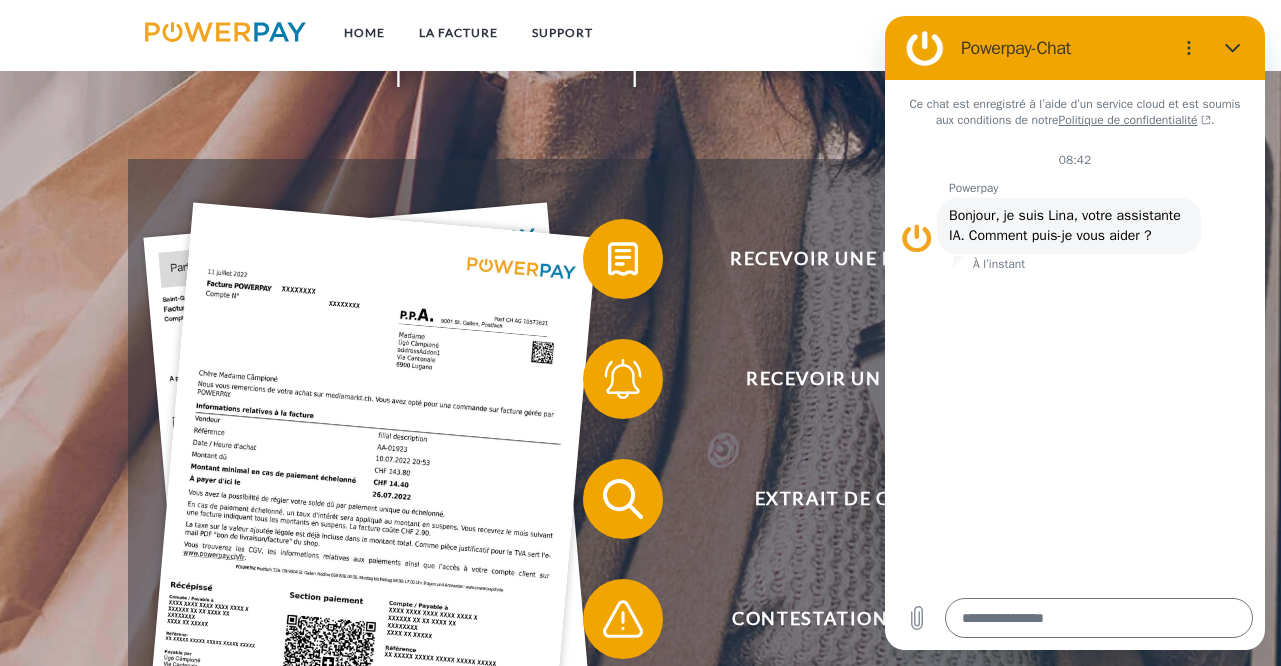 scroll, scrollTop: 244, scrollLeft: 0, axis: vertical 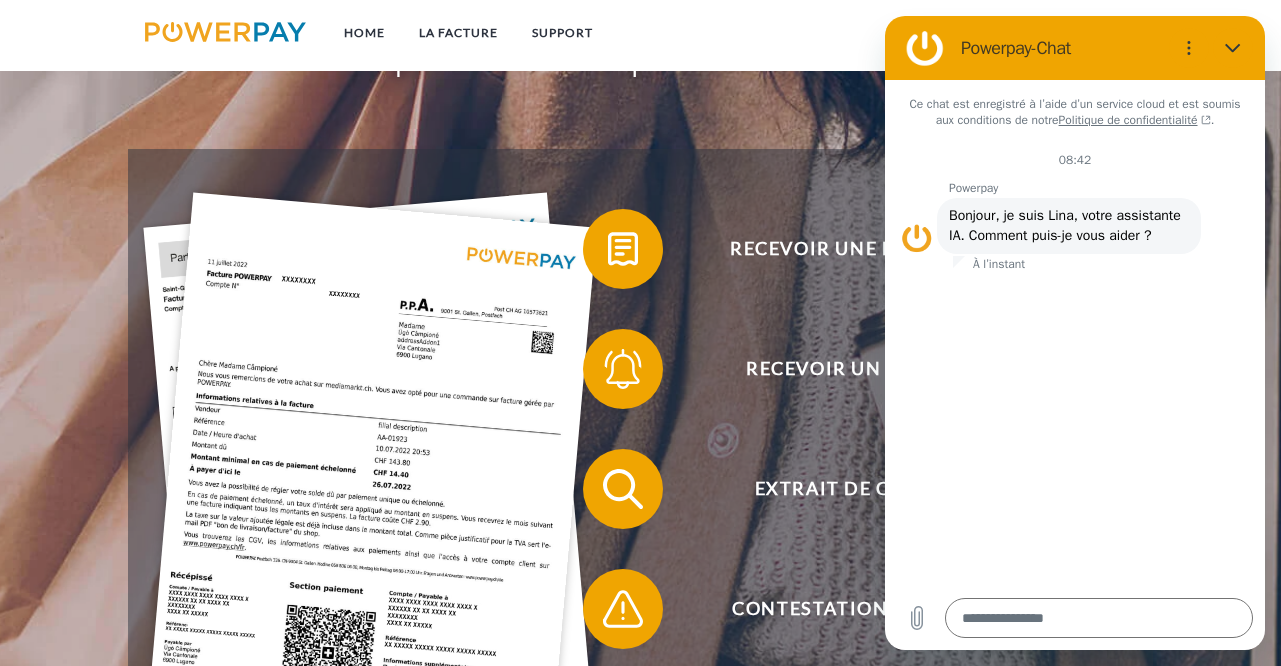 click on "Ce chat est enregistré à l’aide d’un service cloud et est soumis aux conditions de notre  Politique de confidentialité . 08:42 Powerpay Powerpay dit :  Bonjour, je suis Lina, votre assistante IA. Comment puis-je vous aider ? À l’instant" at bounding box center [1075, 333] 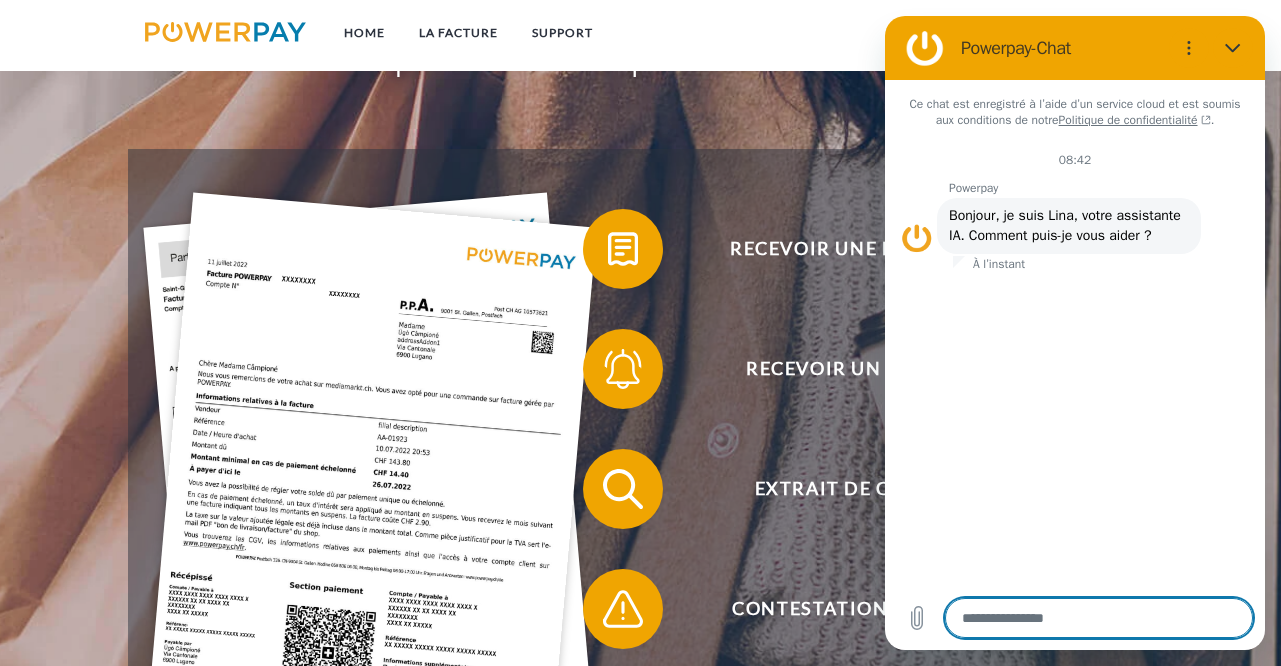 click at bounding box center (1099, 618) 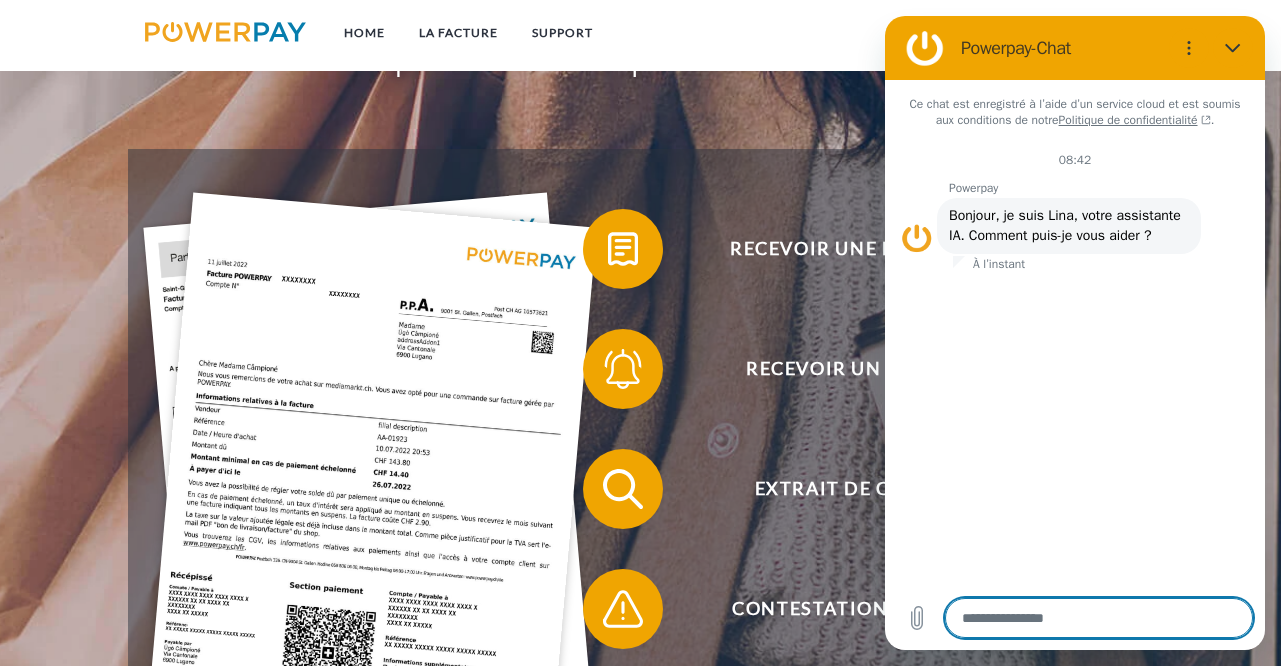 type on "*" 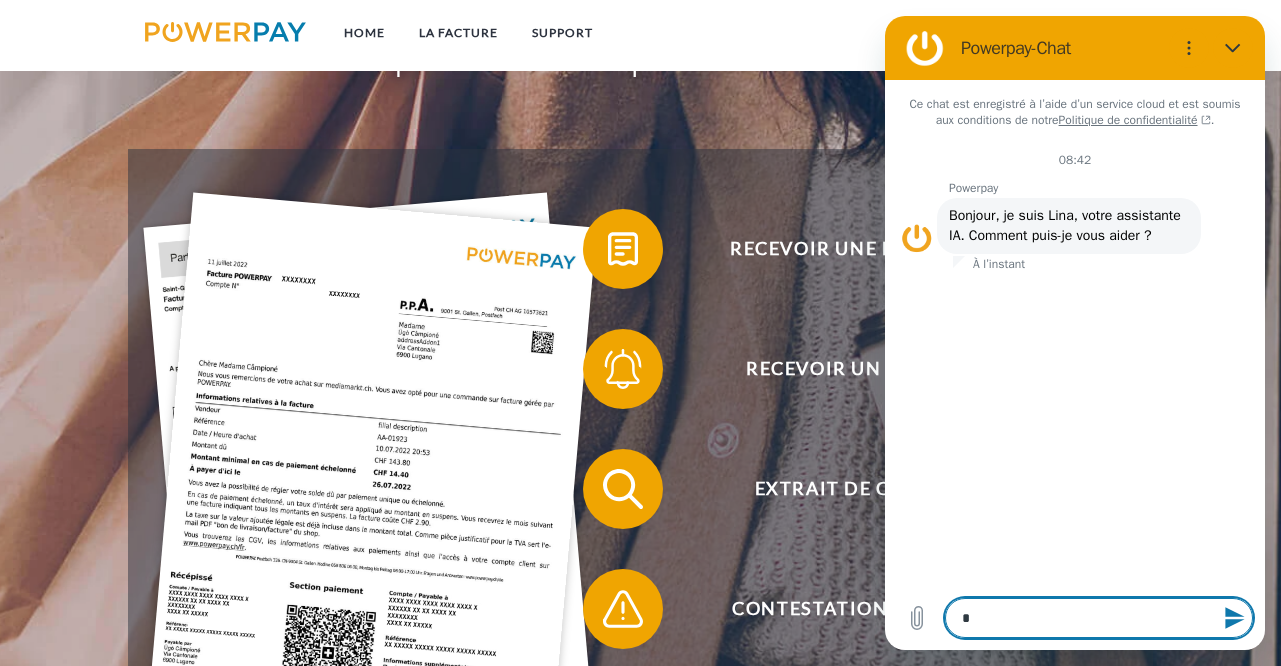 type on "**" 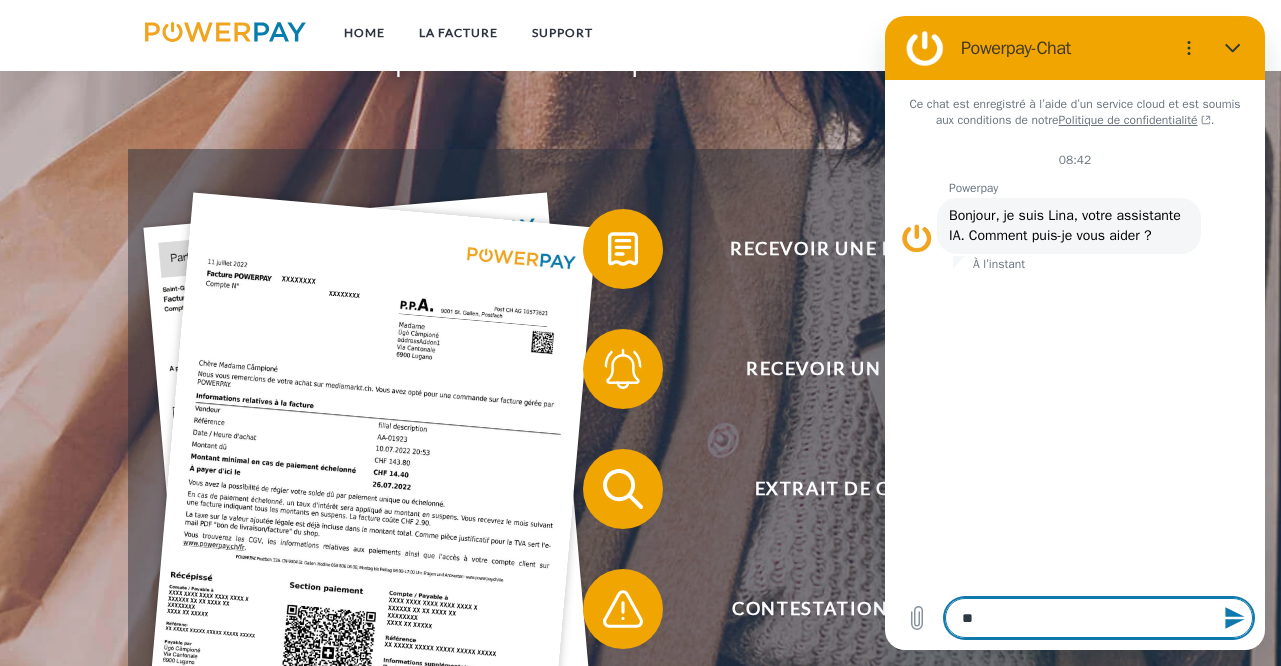 type on "***" 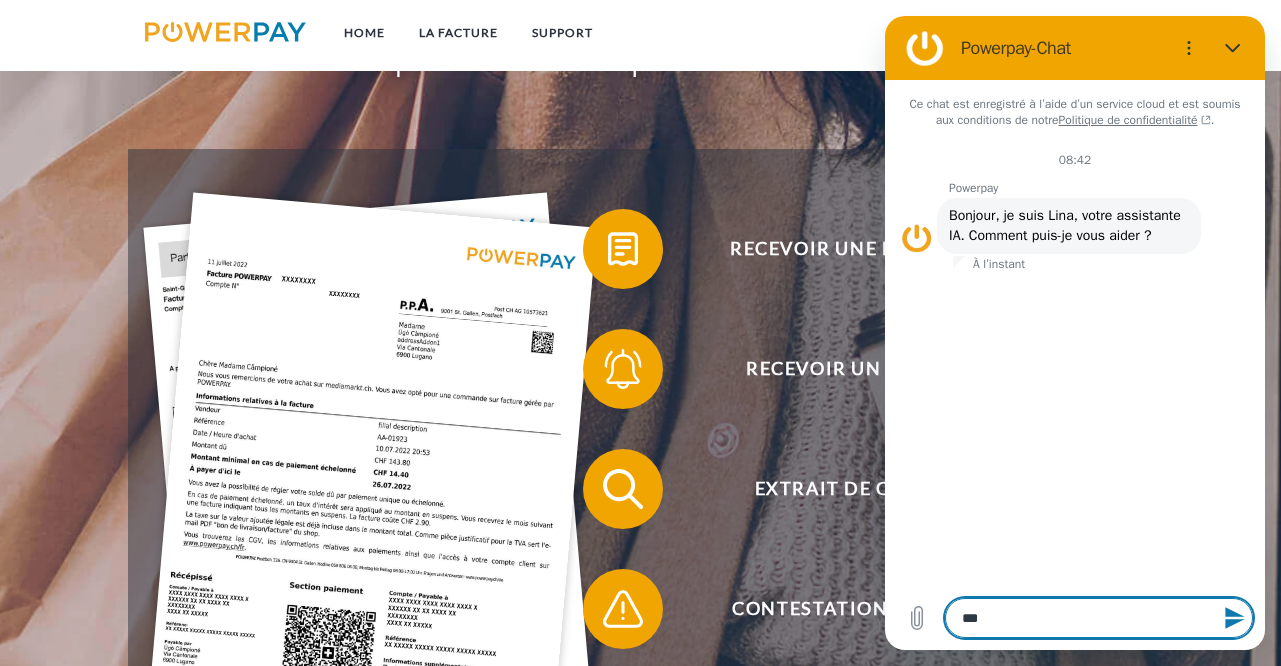 type on "****" 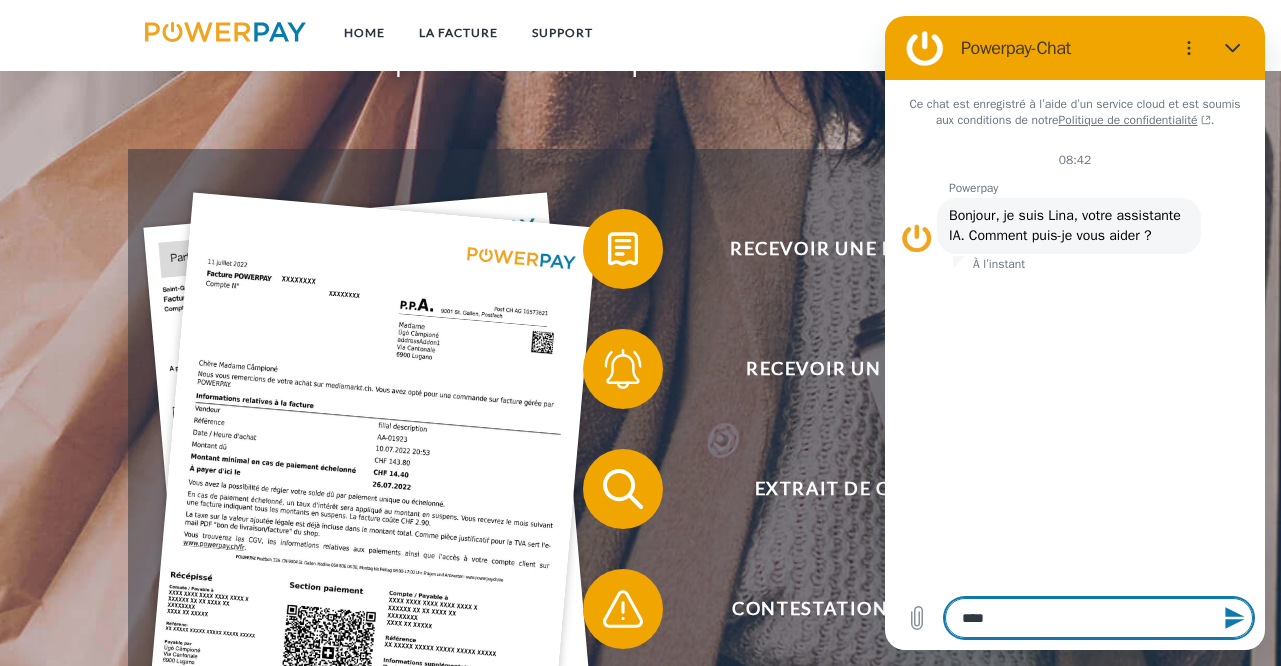 type on "*" 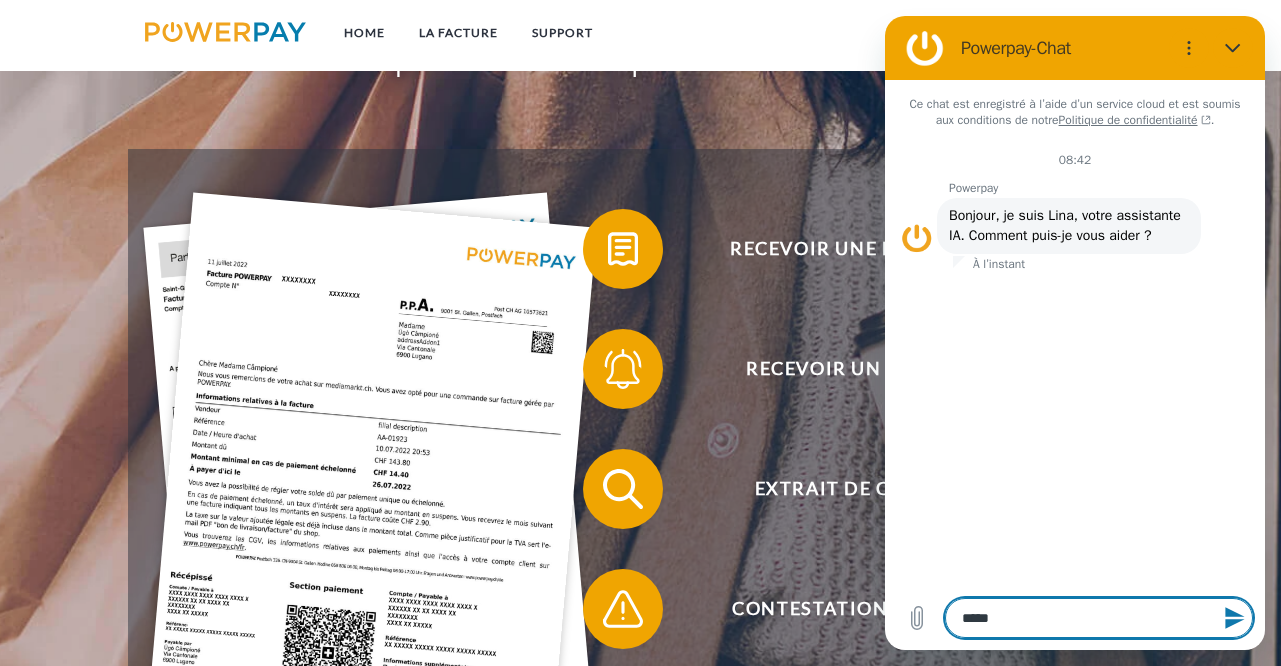 type on "*****" 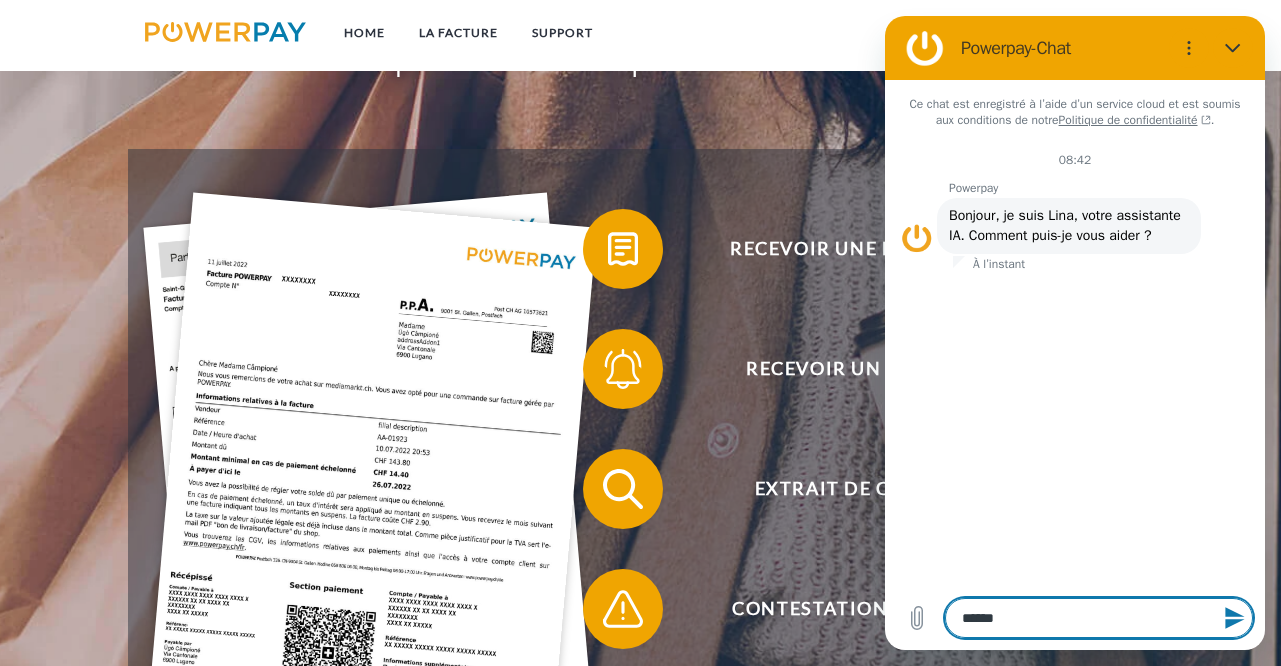 type on "*" 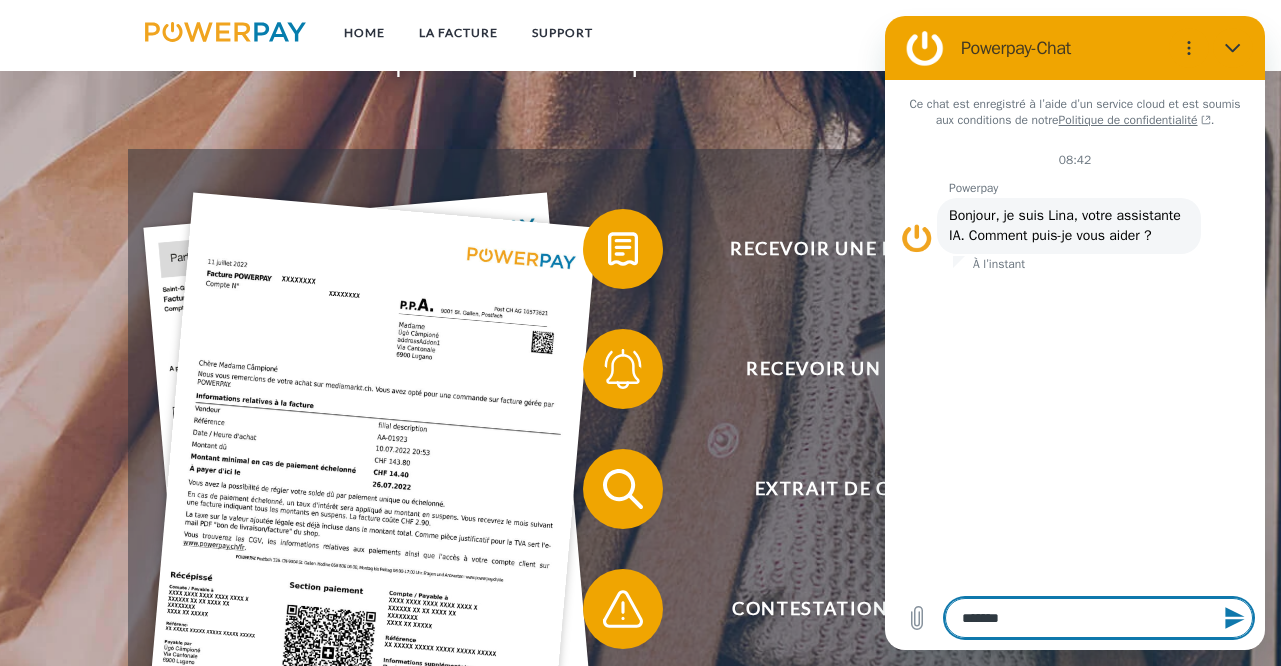 type on "********" 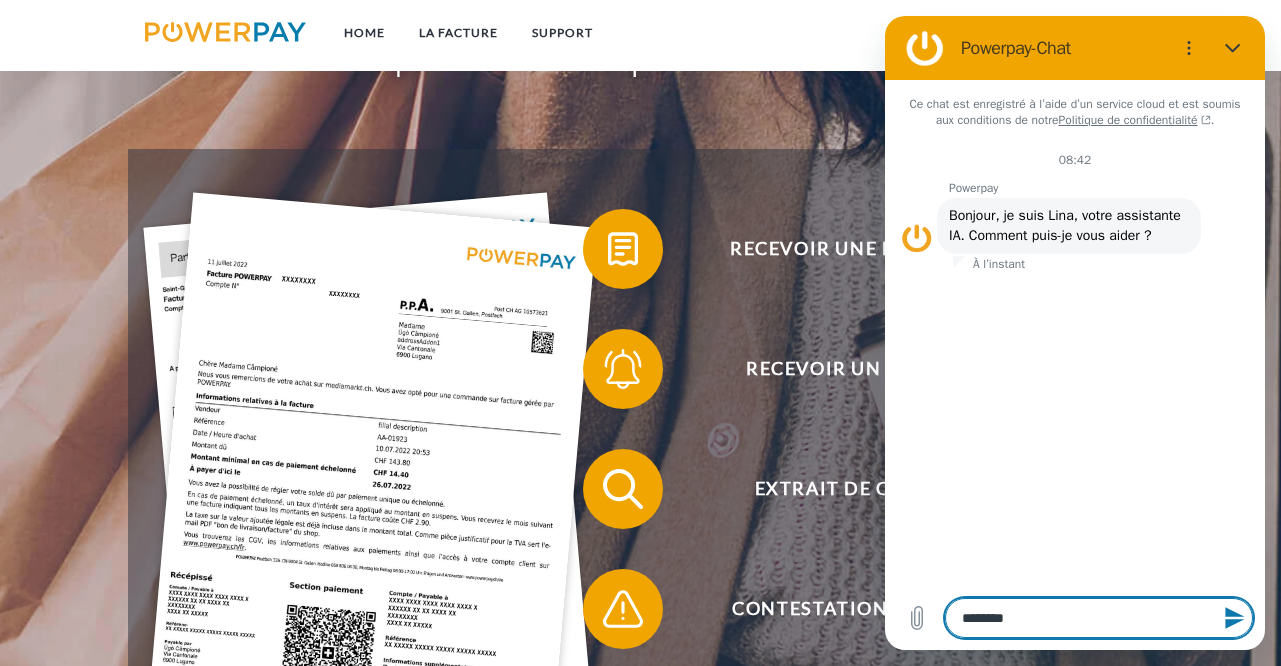type on "********" 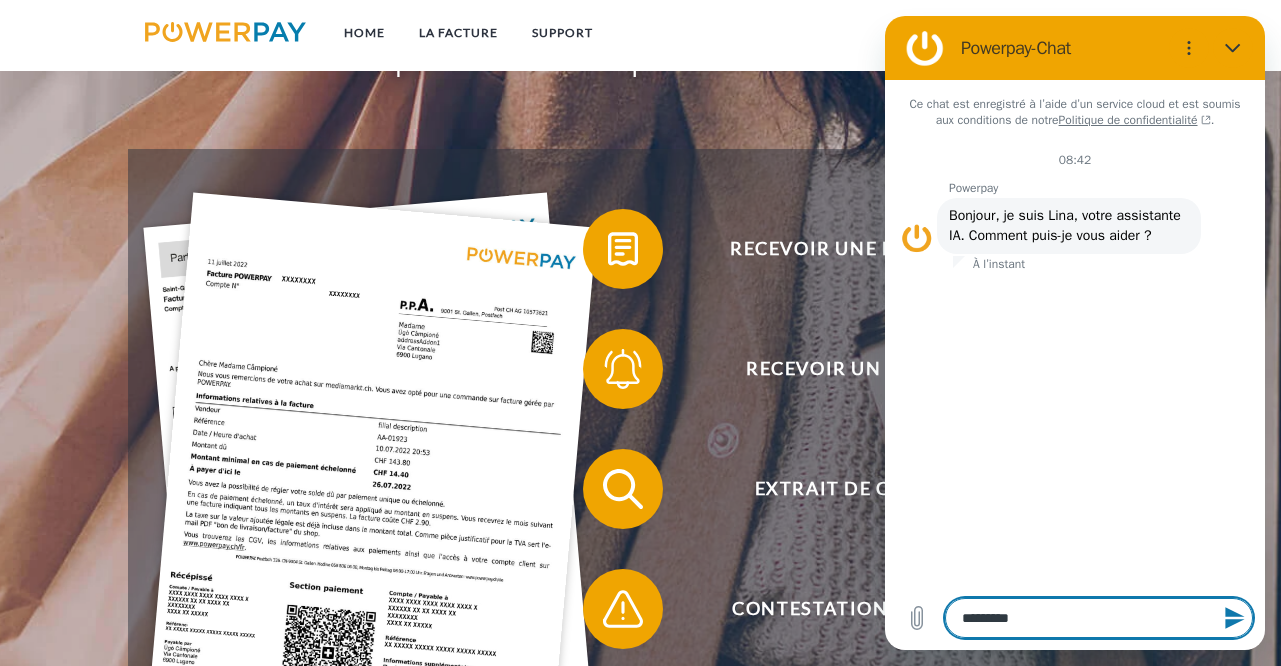 type on "*" 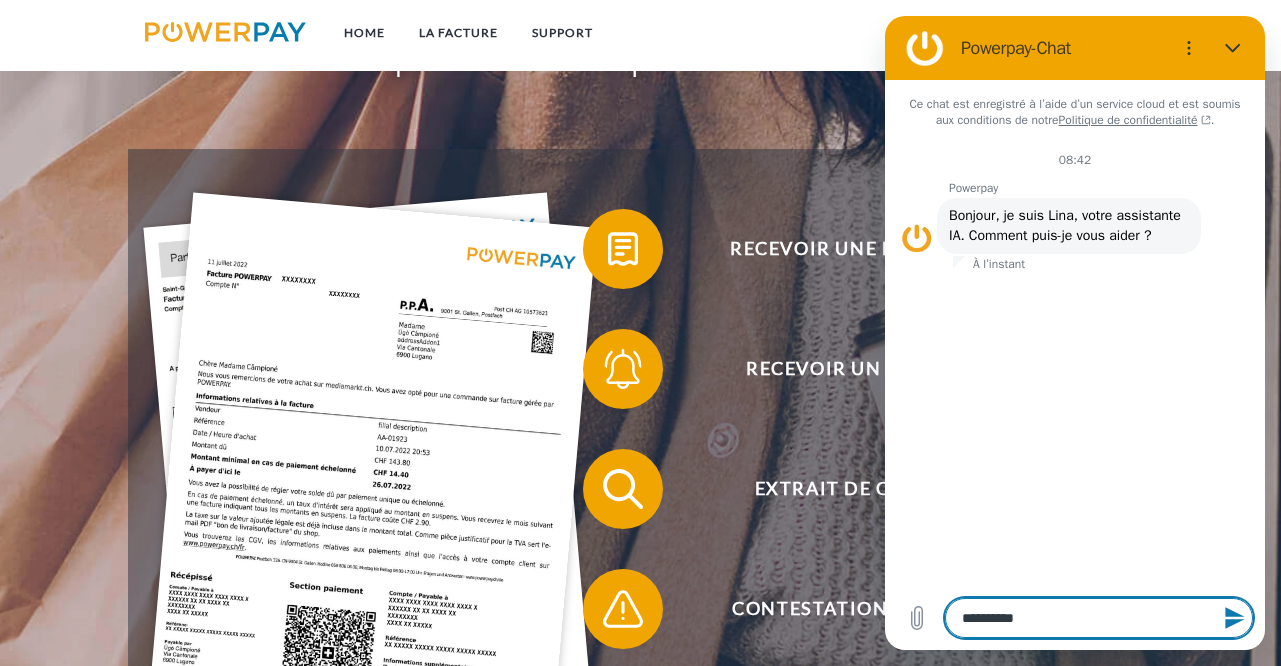 type on "**********" 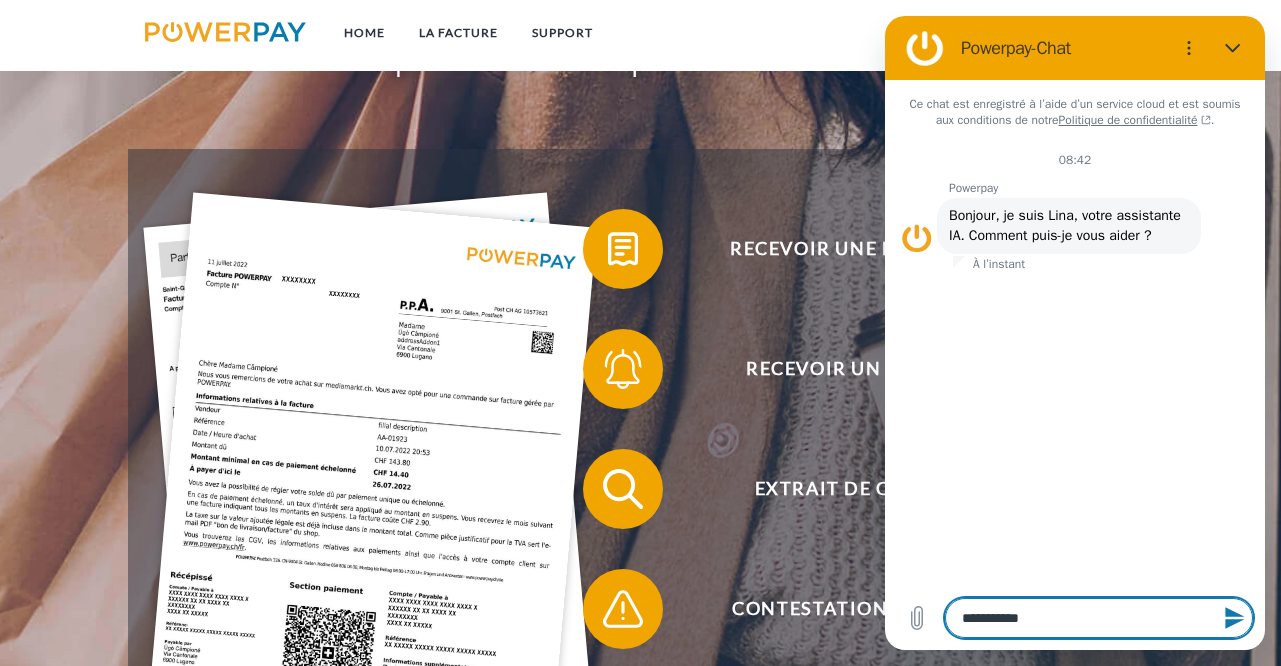 type on "**********" 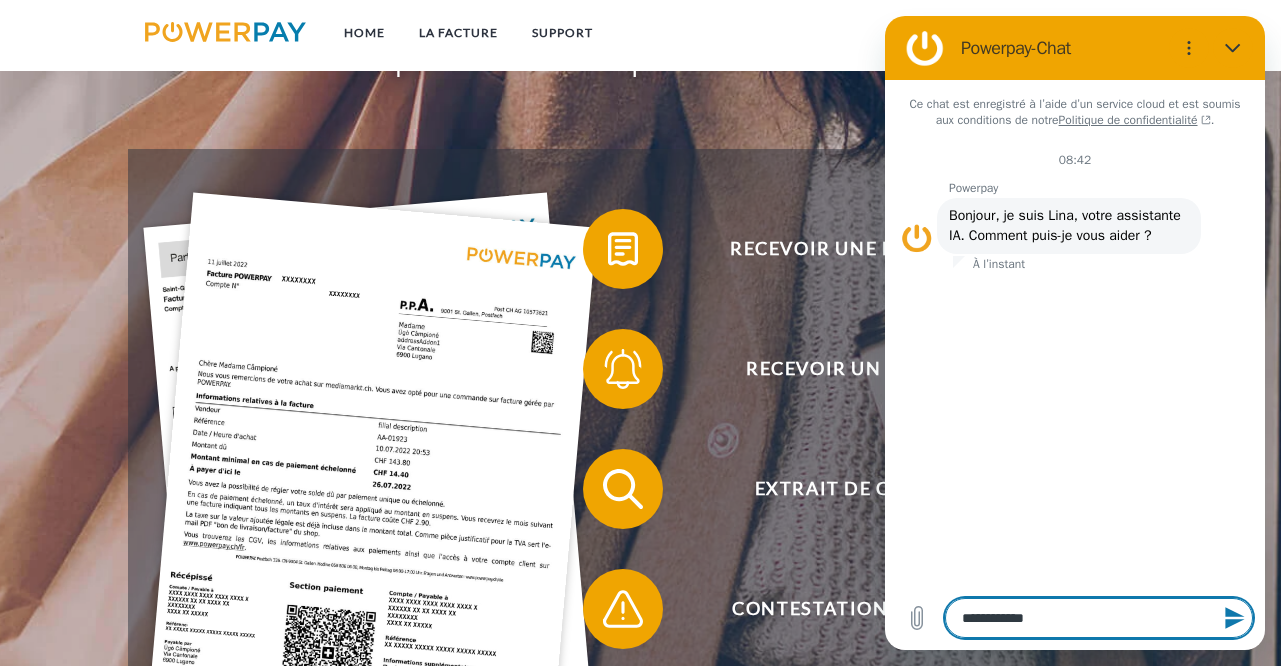 type on "**********" 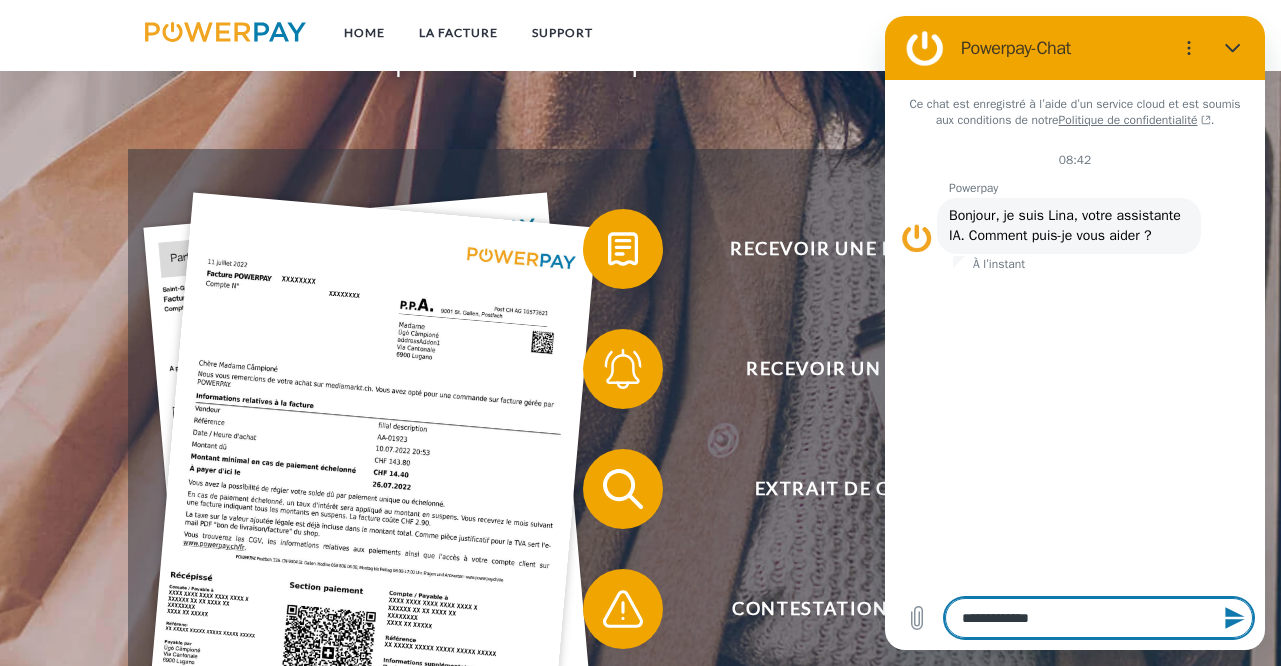 type on "**********" 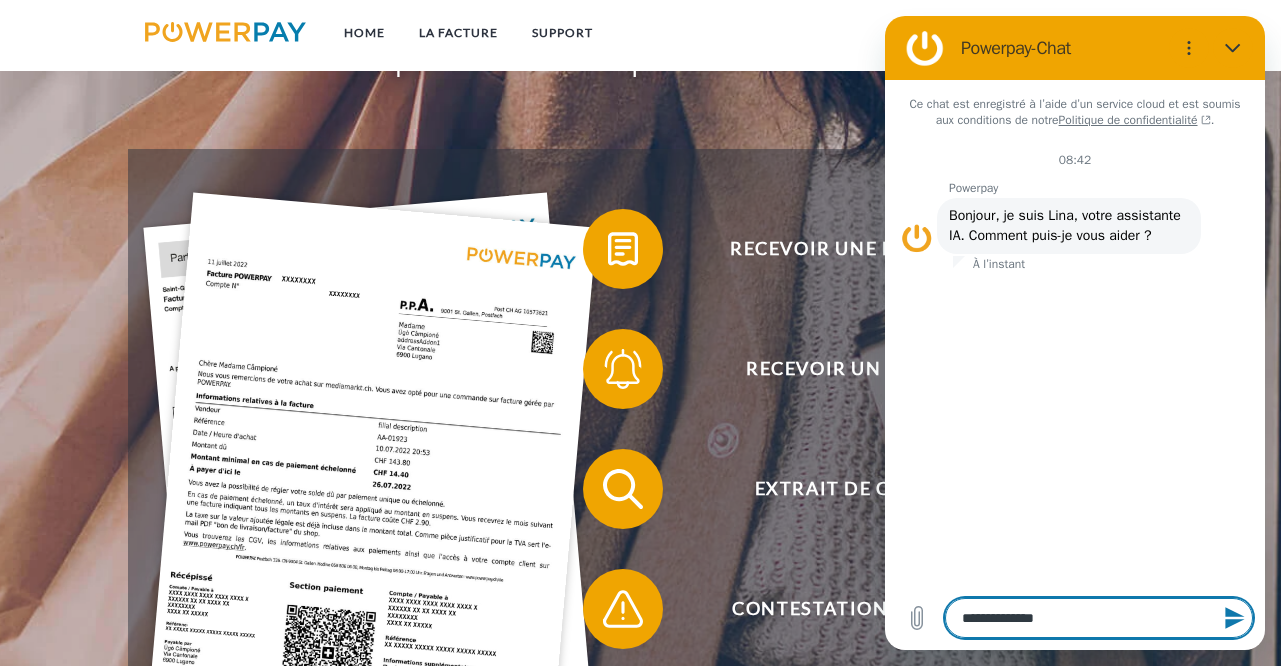 type on "**********" 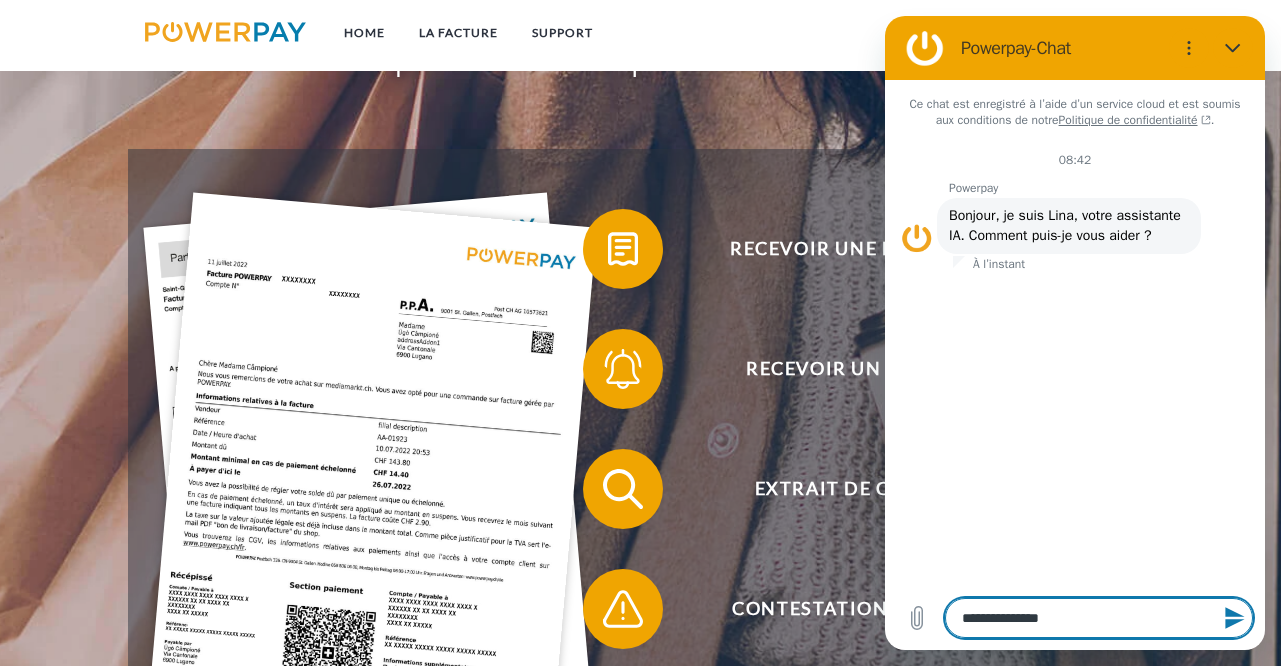 type on "*" 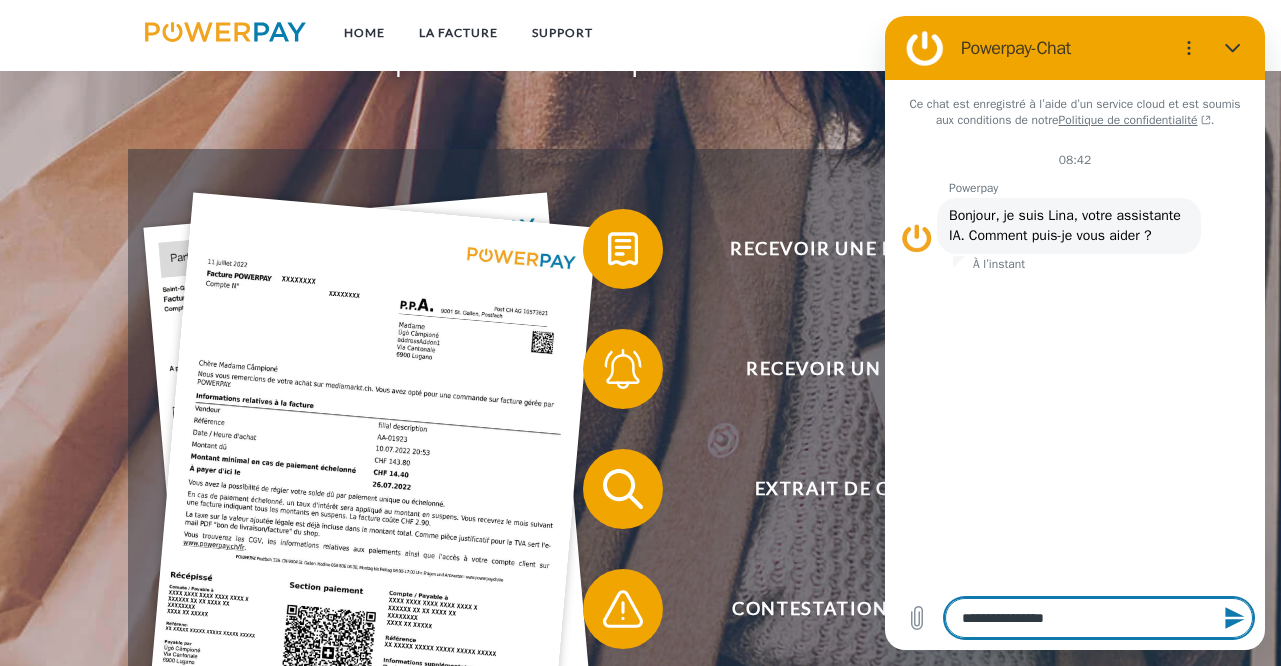 type on "**********" 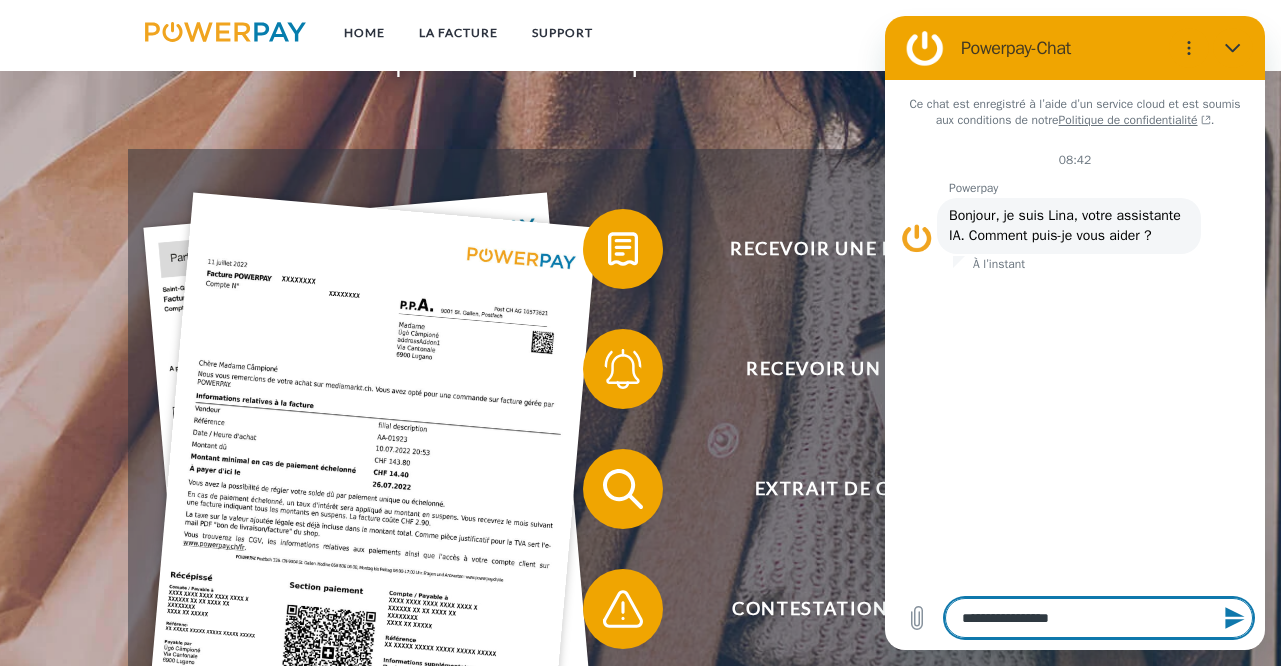 type on "**********" 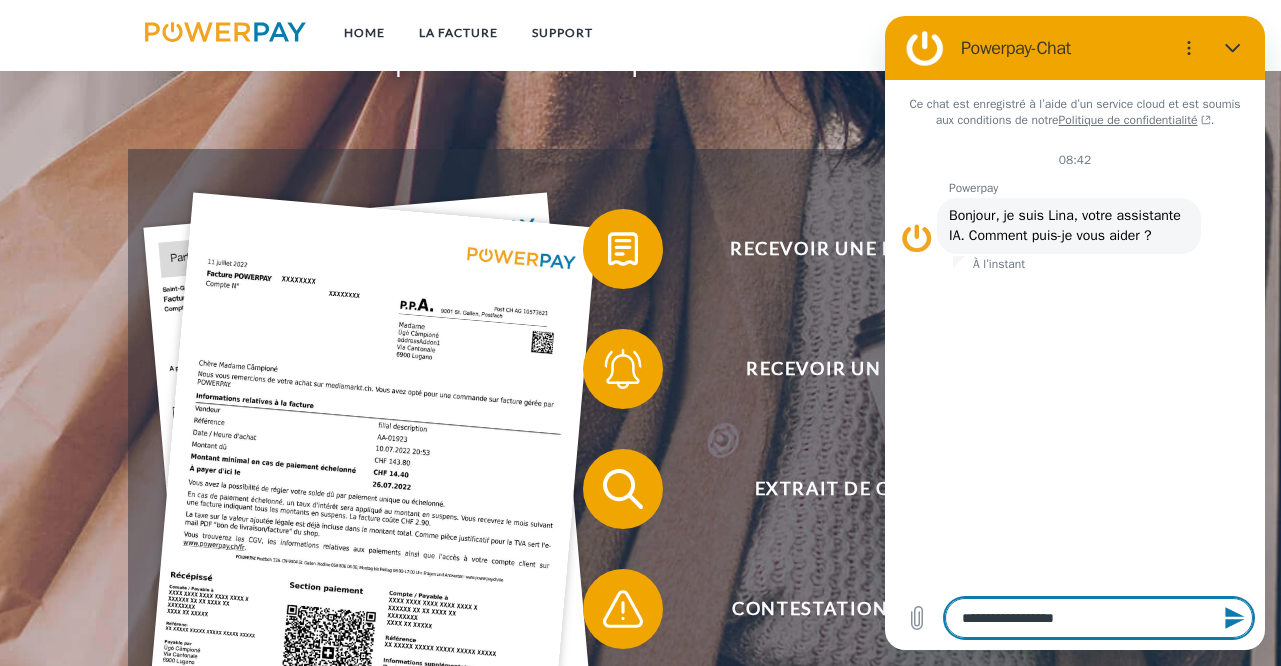 type on "*" 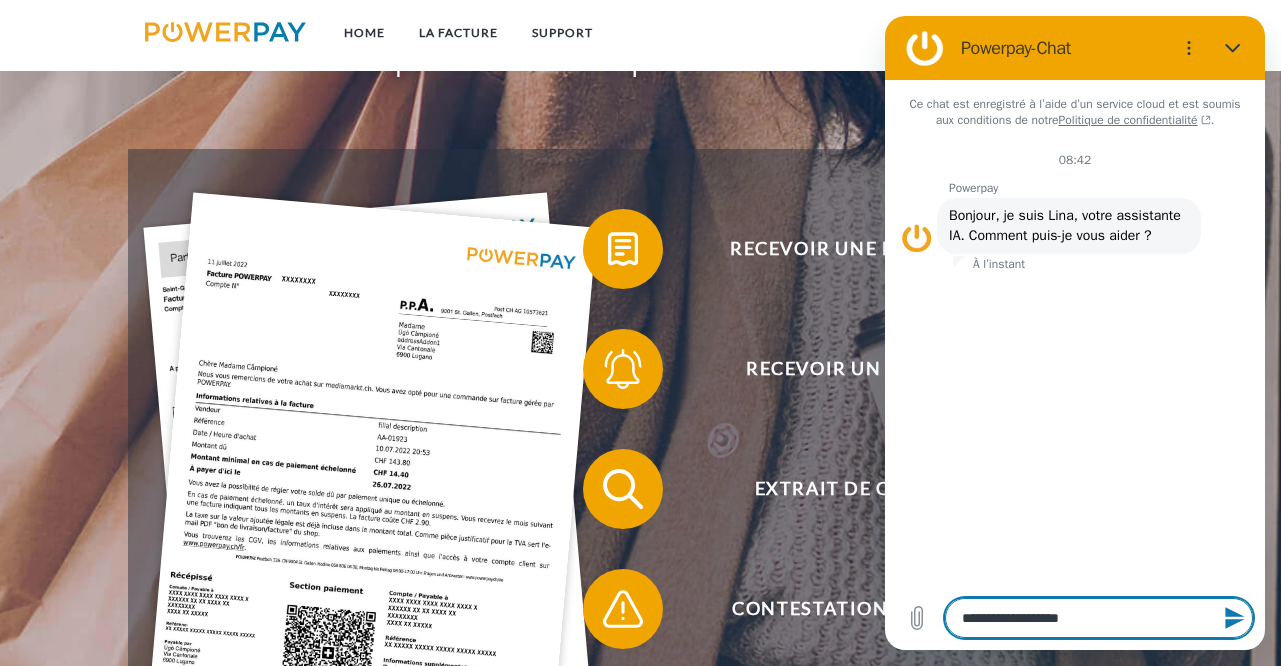 type on "**********" 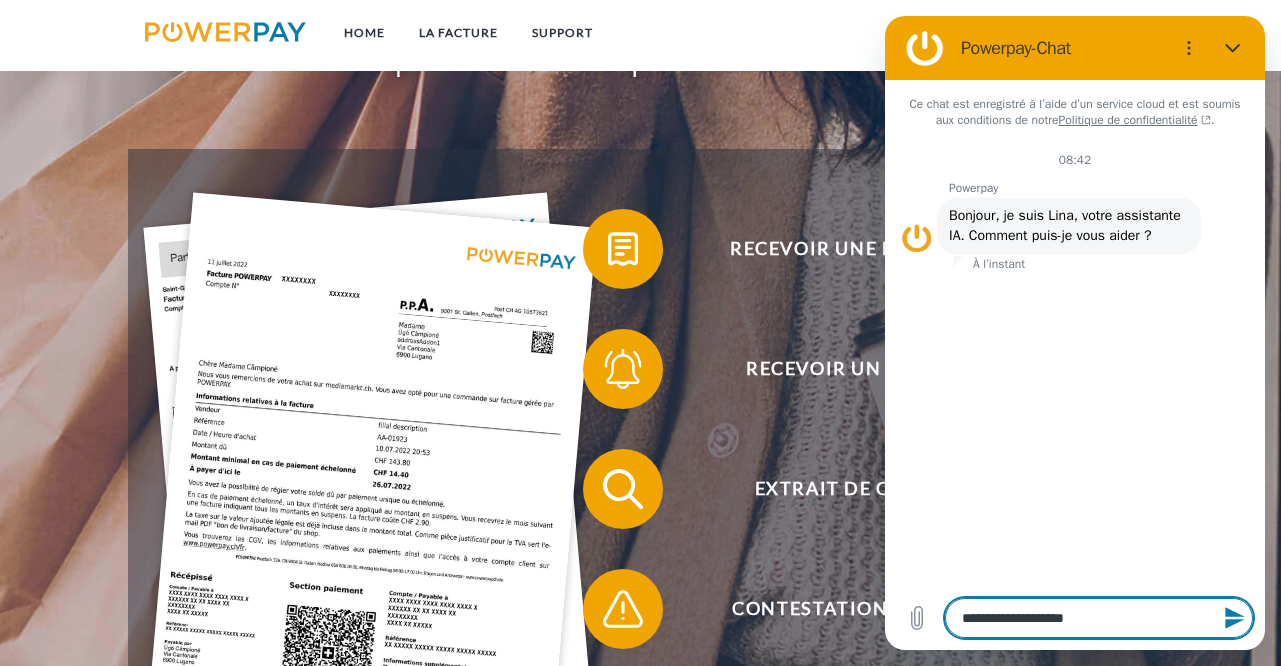 type on "**********" 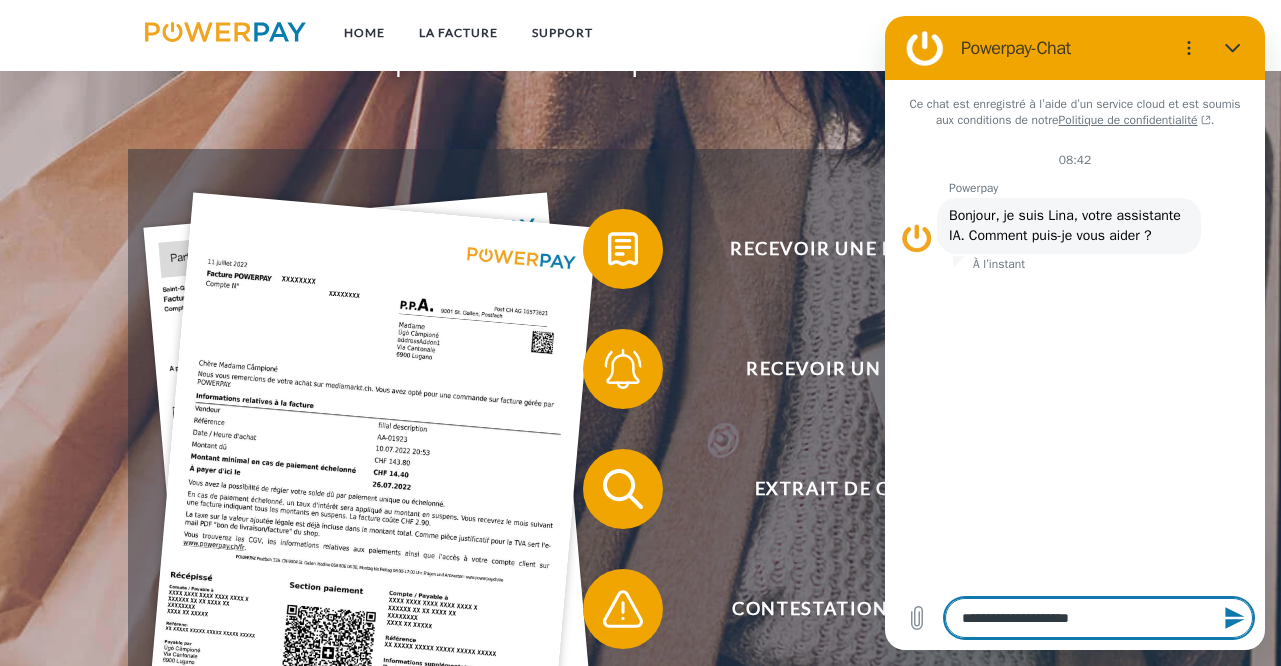 type on "**********" 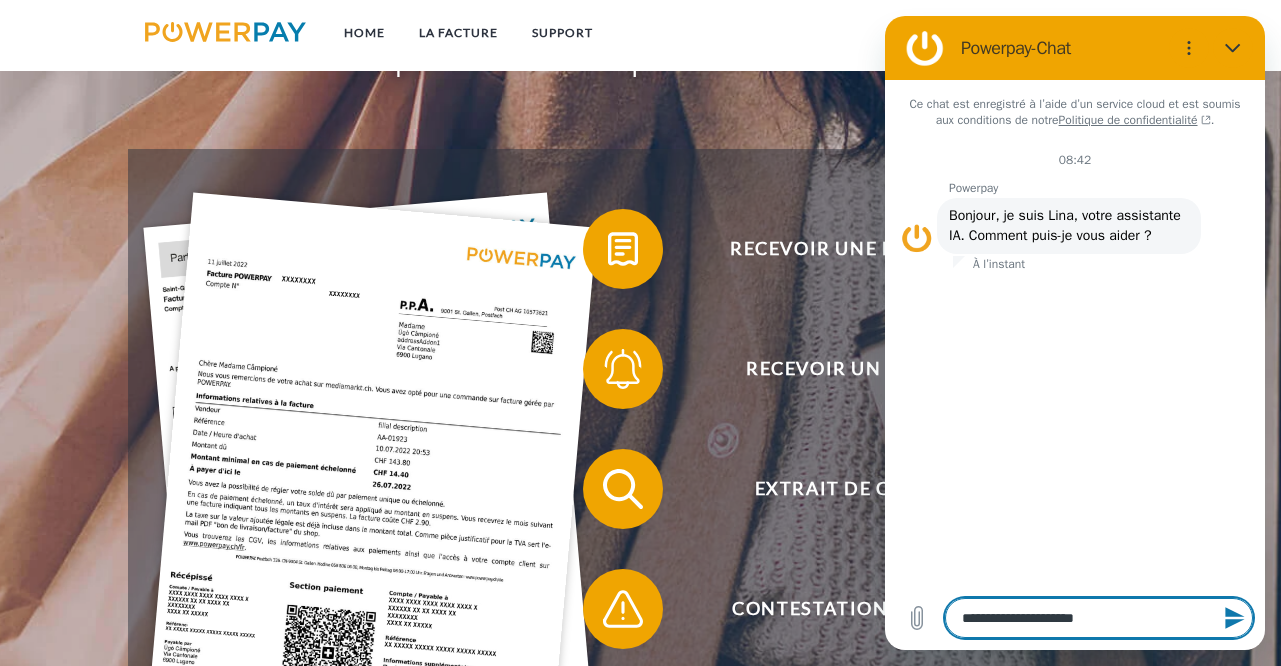 type on "**********" 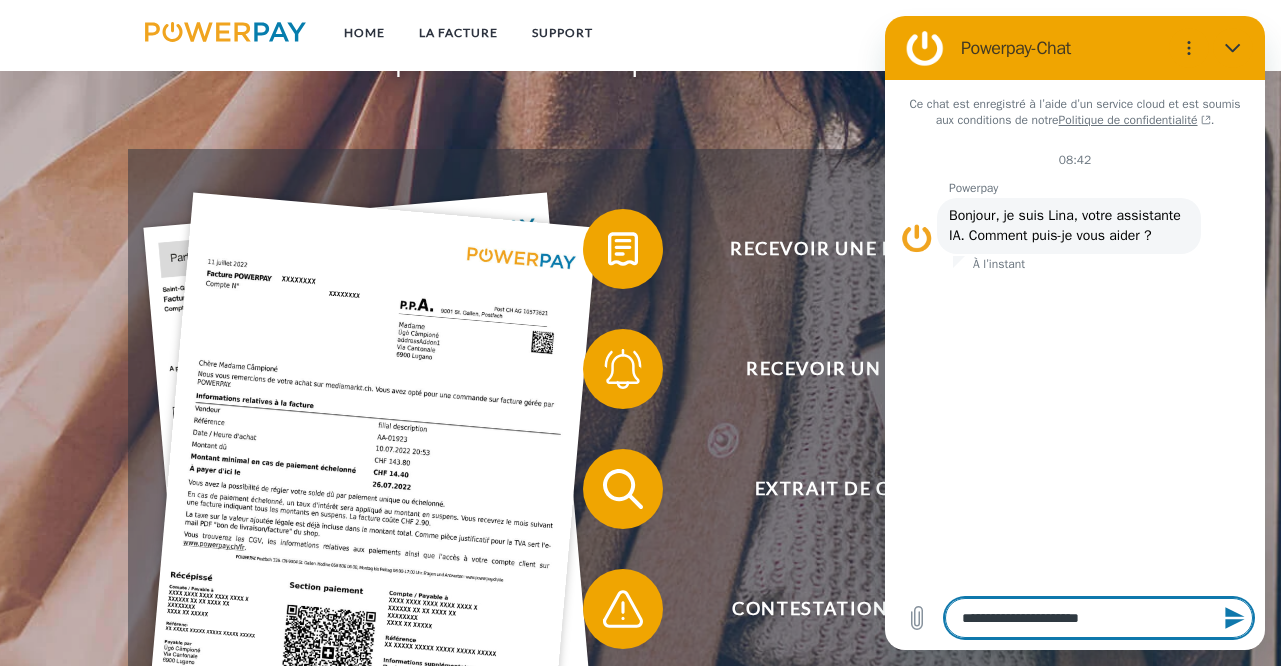type on "**********" 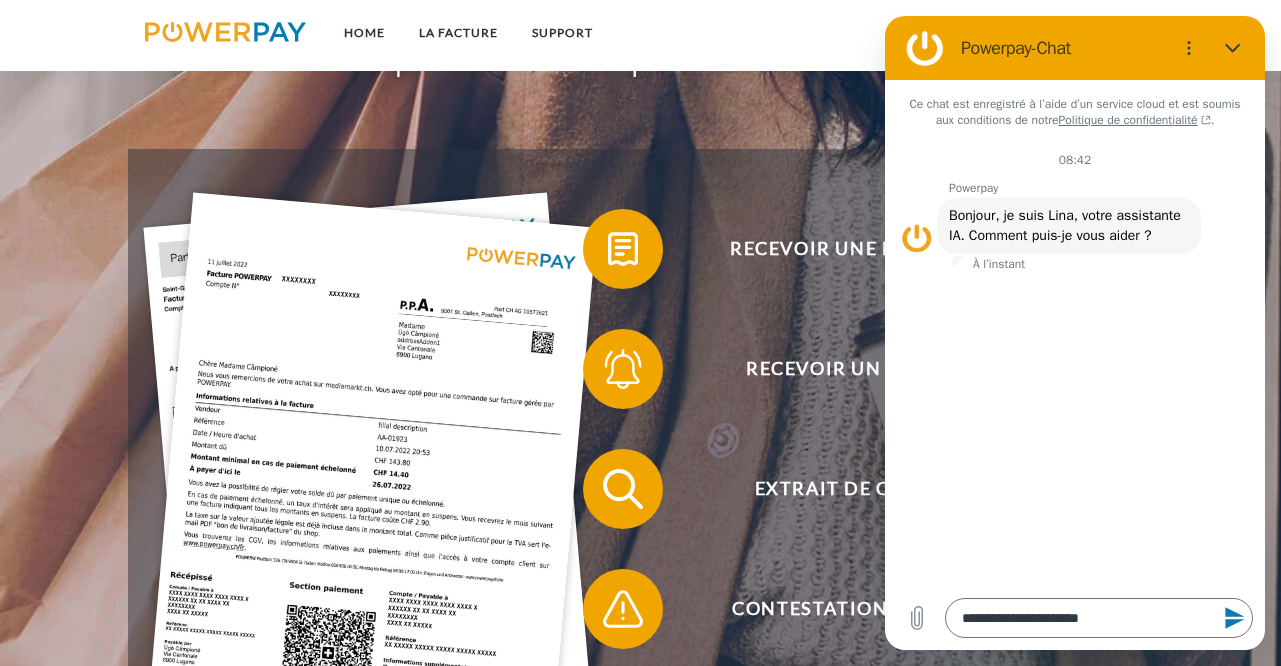 click 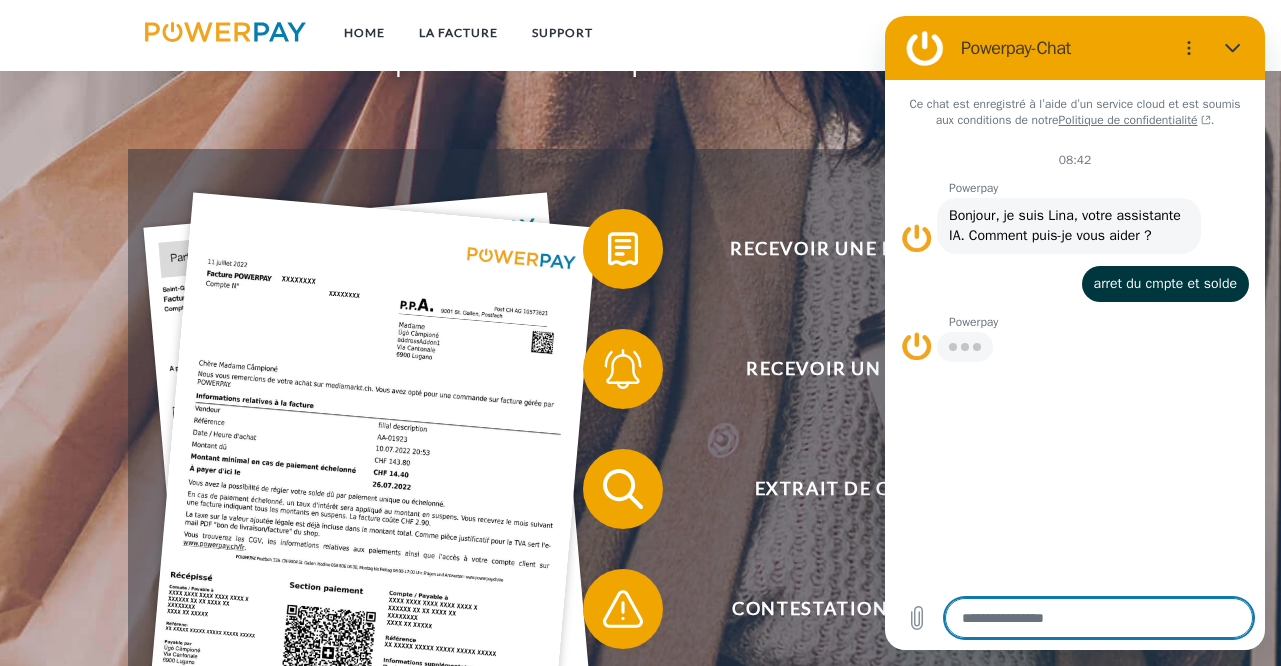 click on "Ce chat est enregistré à l’aide d’un service cloud et est soumis aux conditions de notre  Politique de confidentialité . 08:42 Powerpay Powerpay dit :  Bonjour, je suis Lina, votre assistante IA. Comment puis-je vous aider ? À l’instant  dit :  arret du cmpte et solde Envoyé  · À l’instant Powerpay Powerpay est en train de taper" at bounding box center (1075, 333) 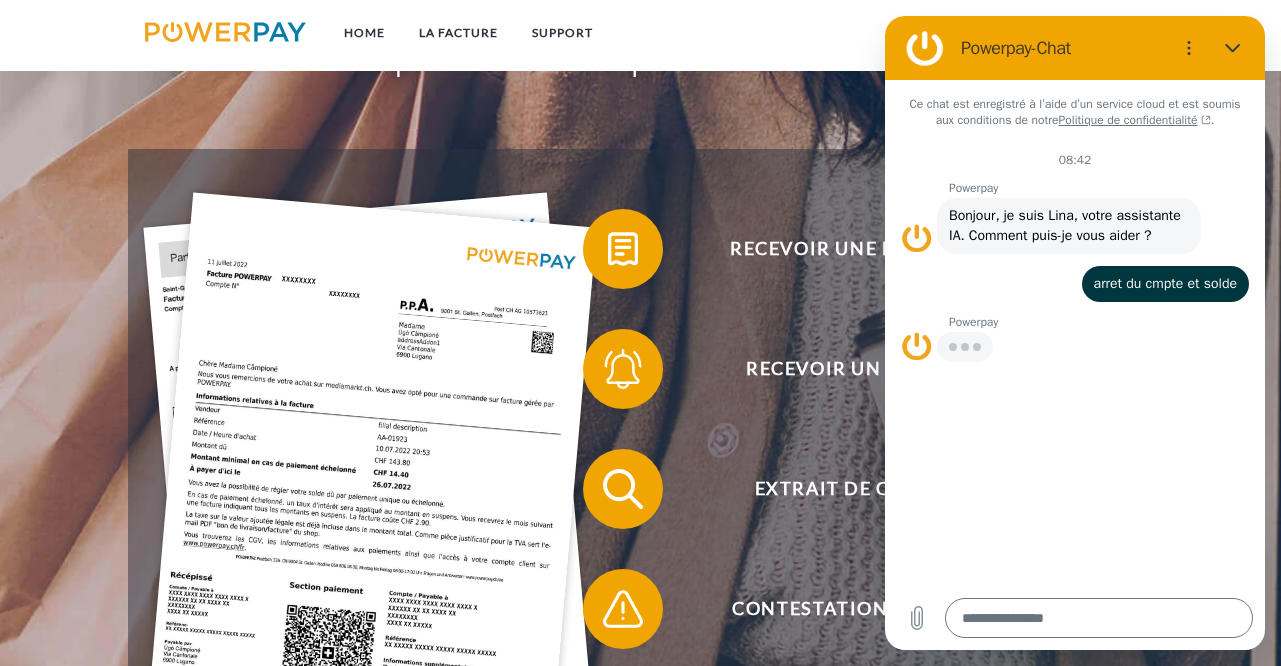type on "*" 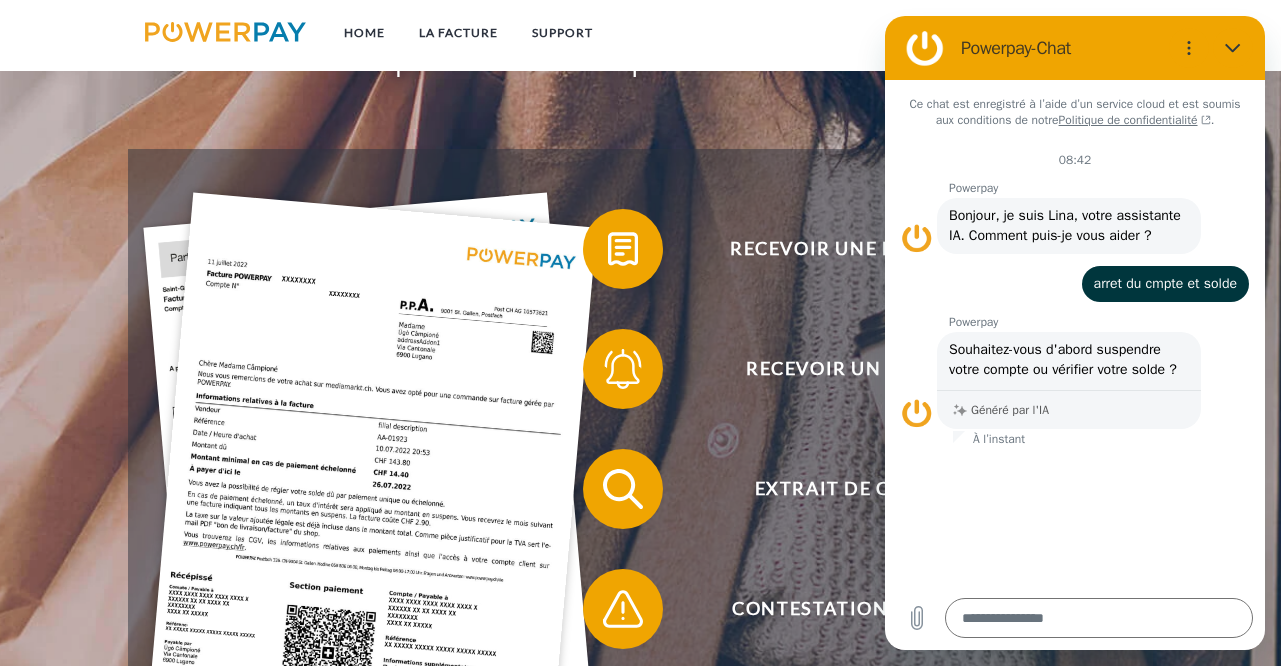 click on "Généré par l'IA" at bounding box center (1069, 409) 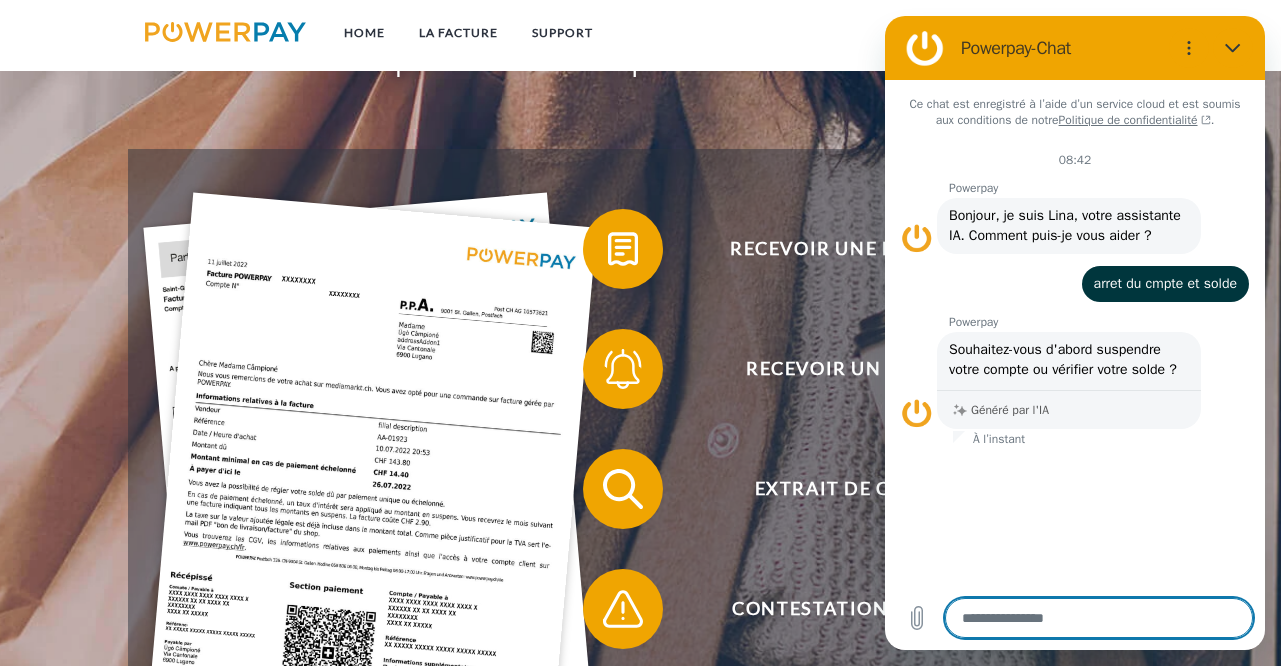 click at bounding box center [1099, 618] 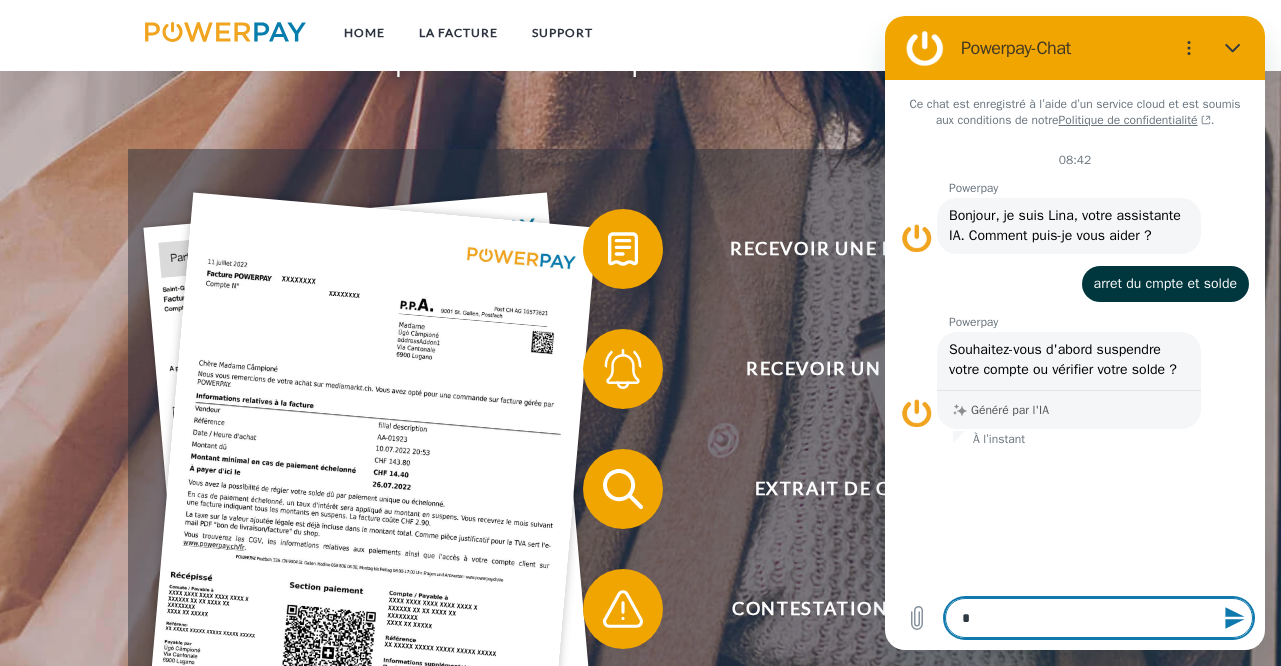 type on "**" 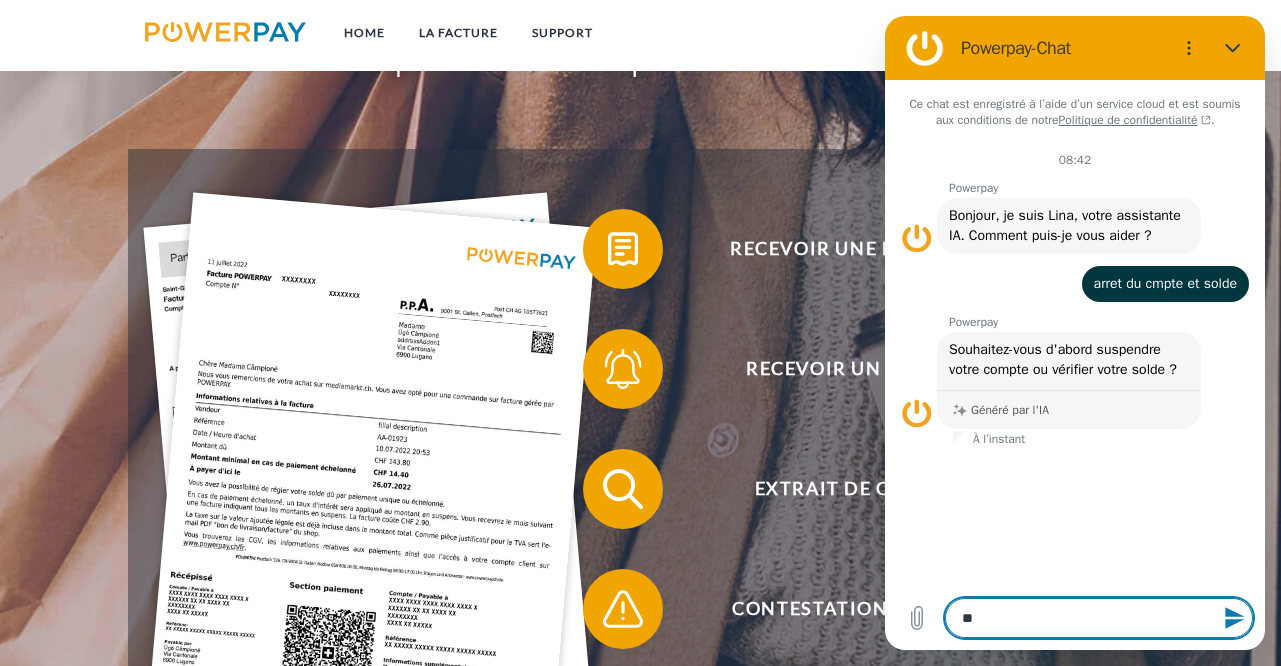 type on "***" 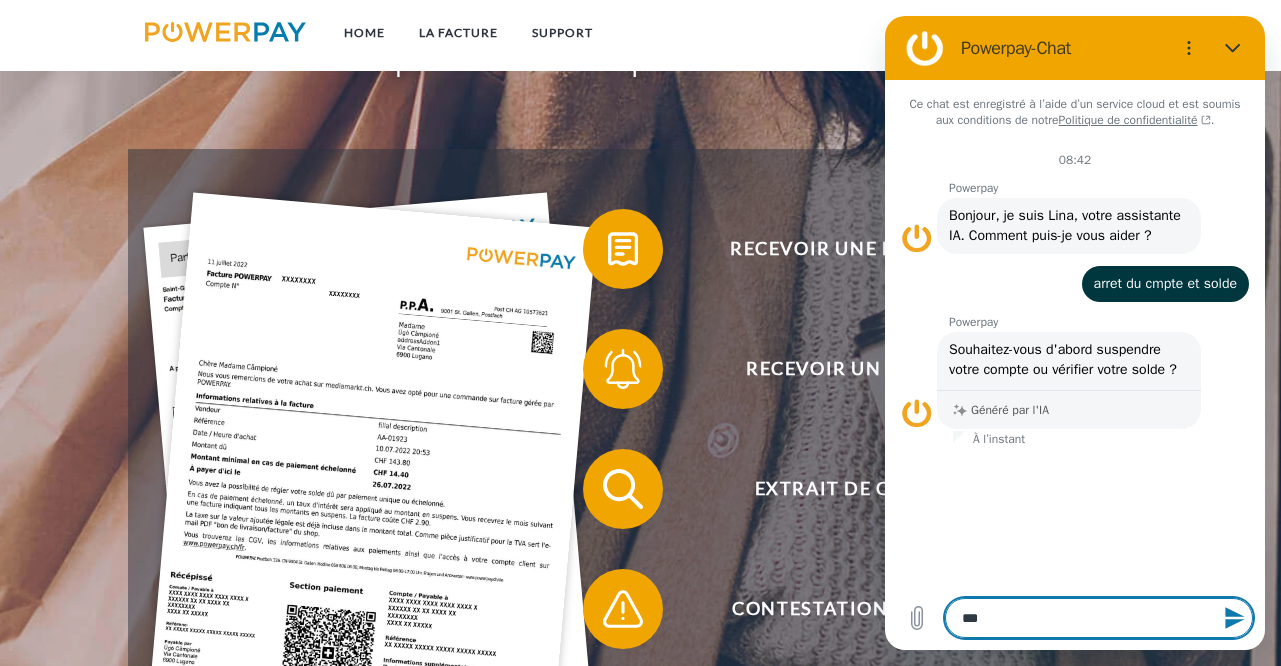 type on "****" 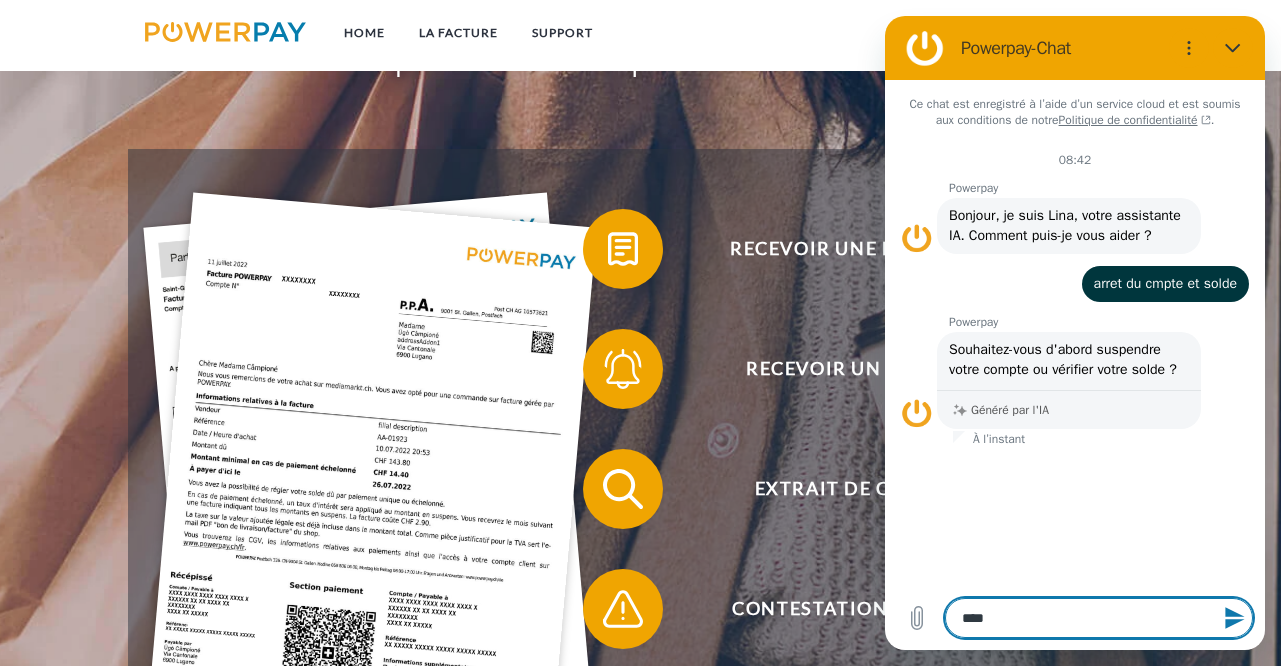 type on "*****" 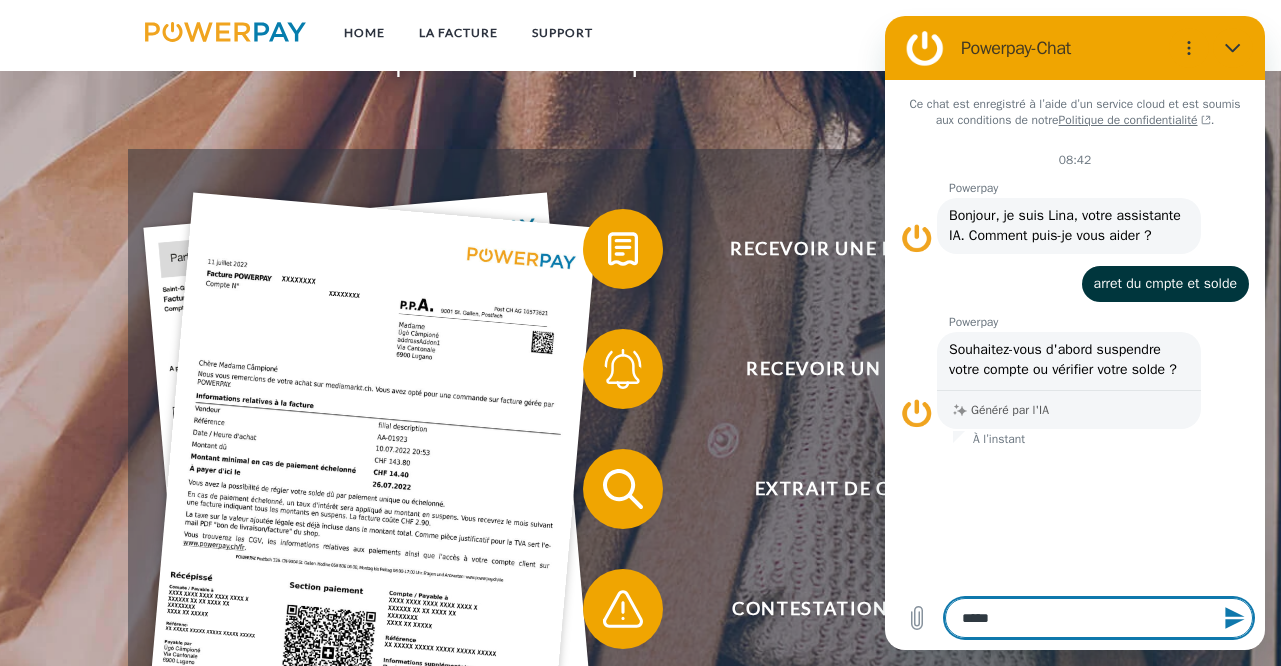 type on "******" 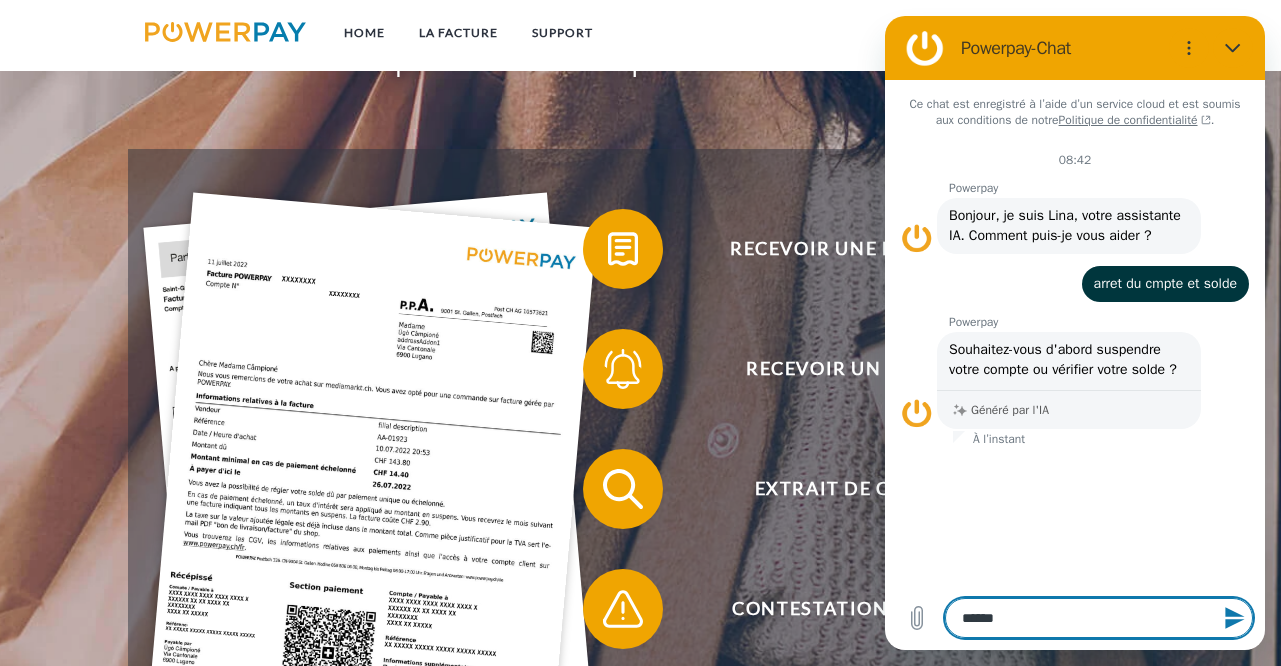 type on "*******" 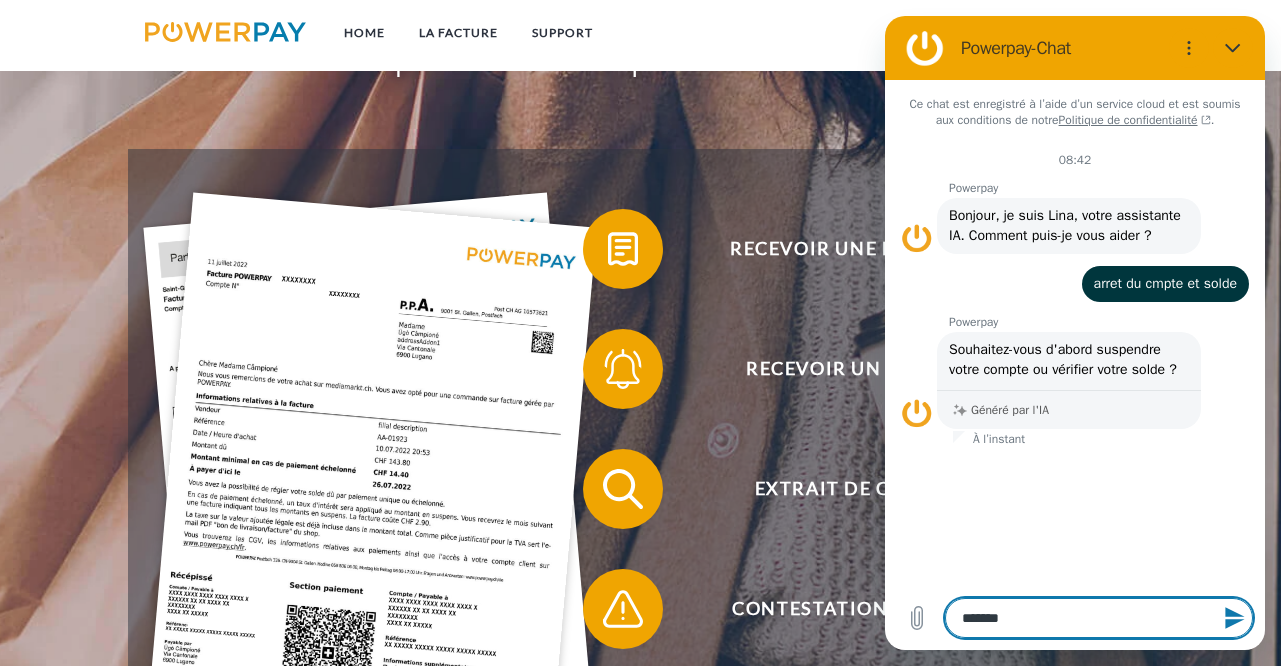 type on "*******" 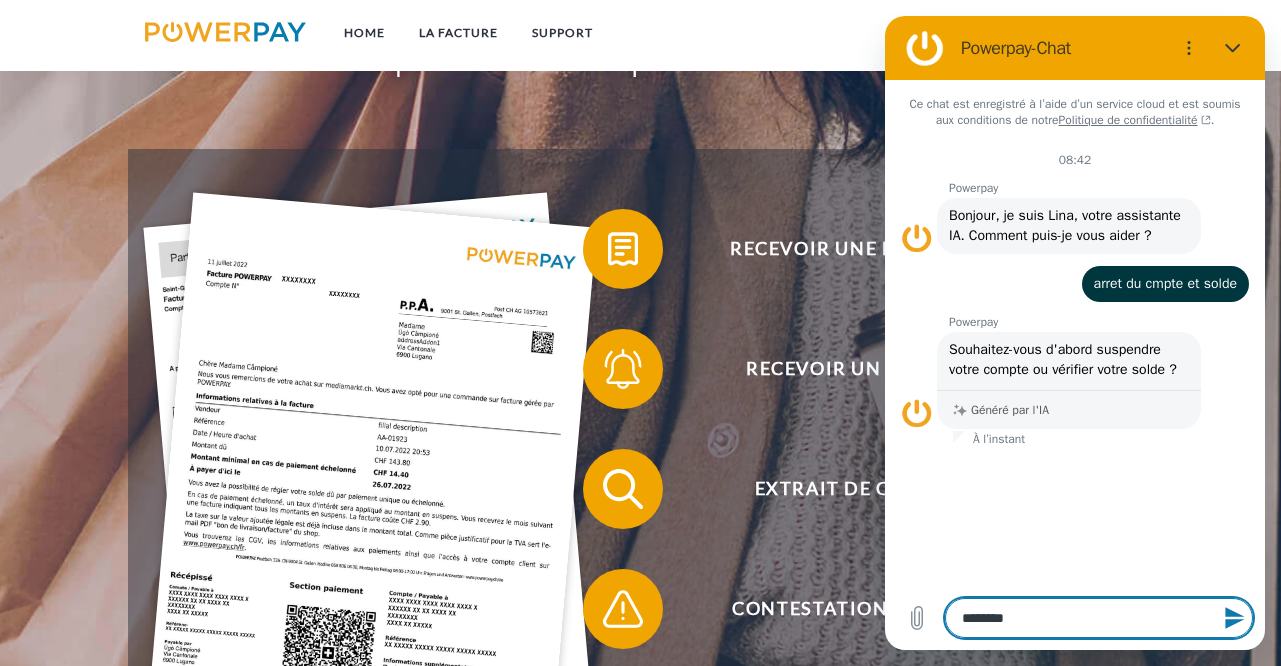 type on "*********" 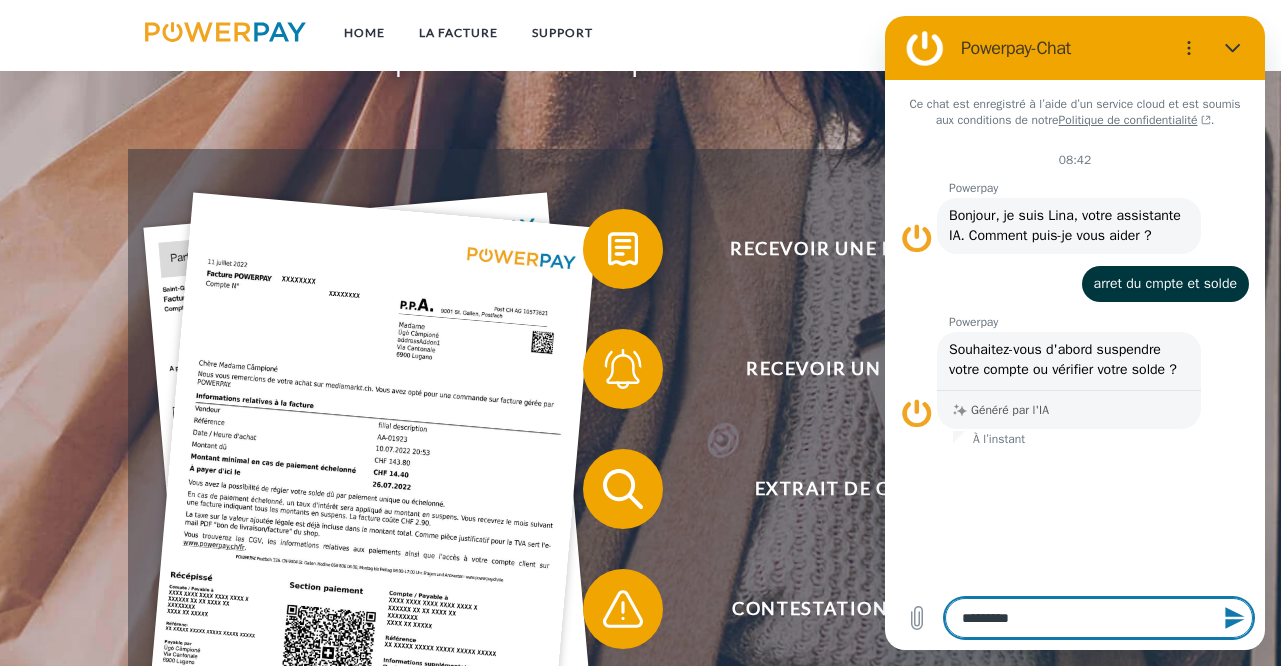 type on "**********" 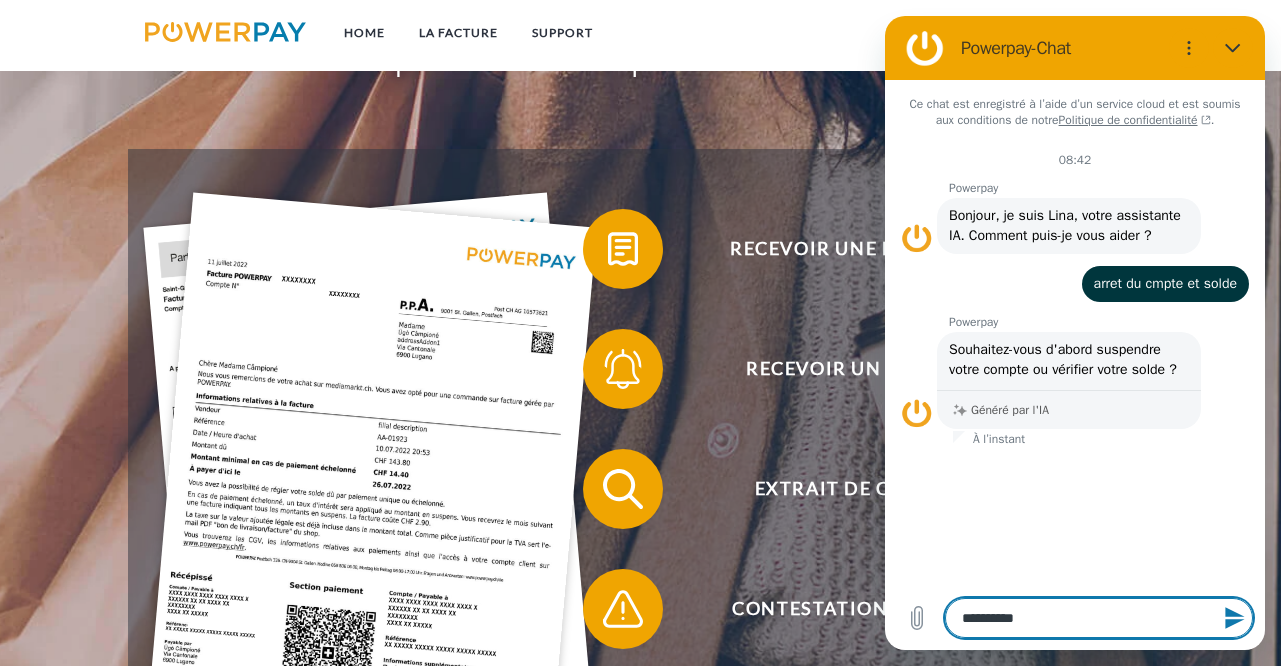 type on "**********" 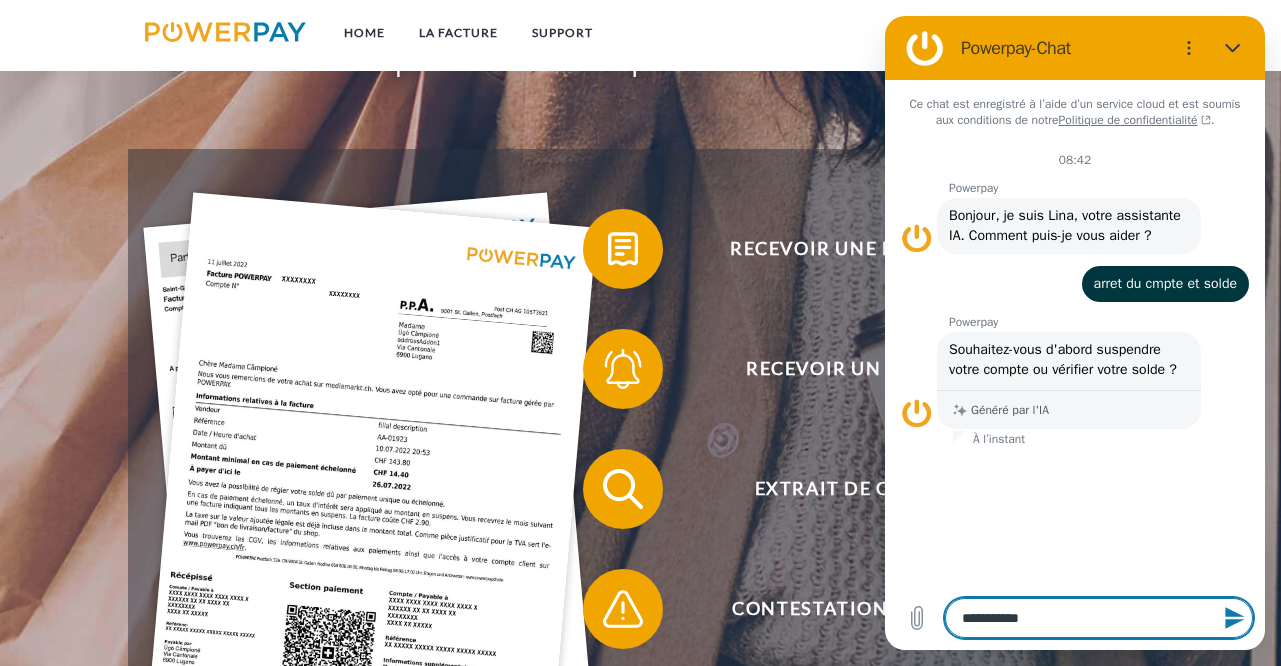 type on "*" 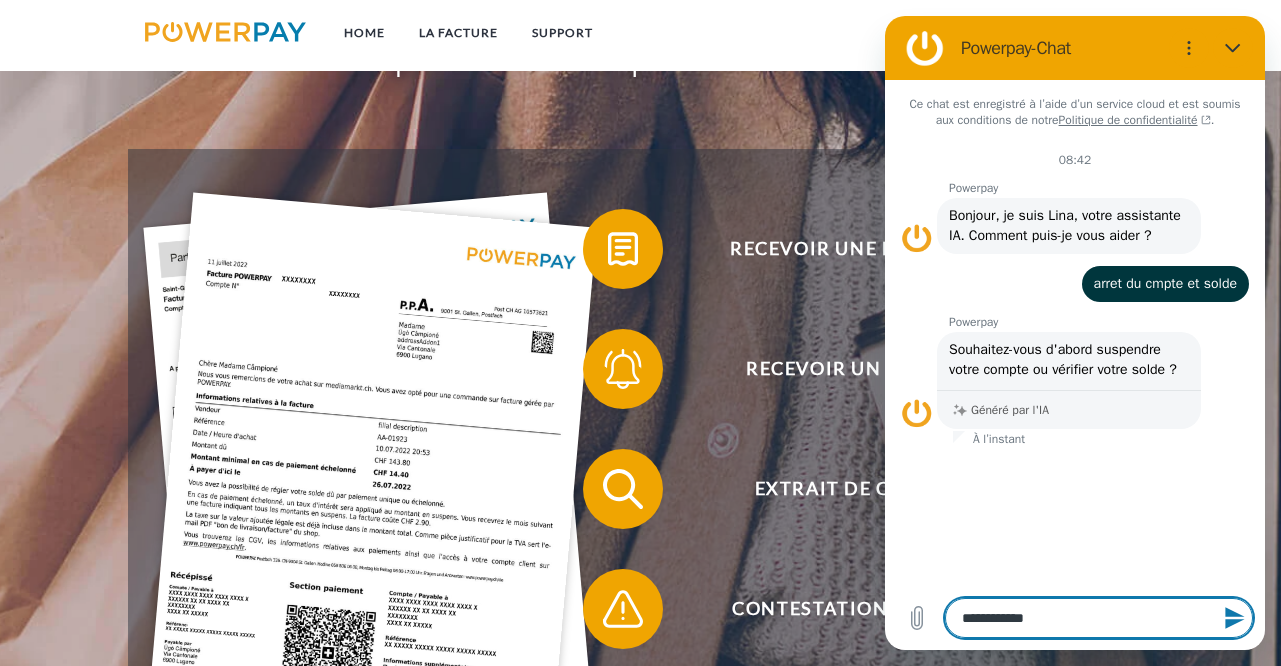 type on "**********" 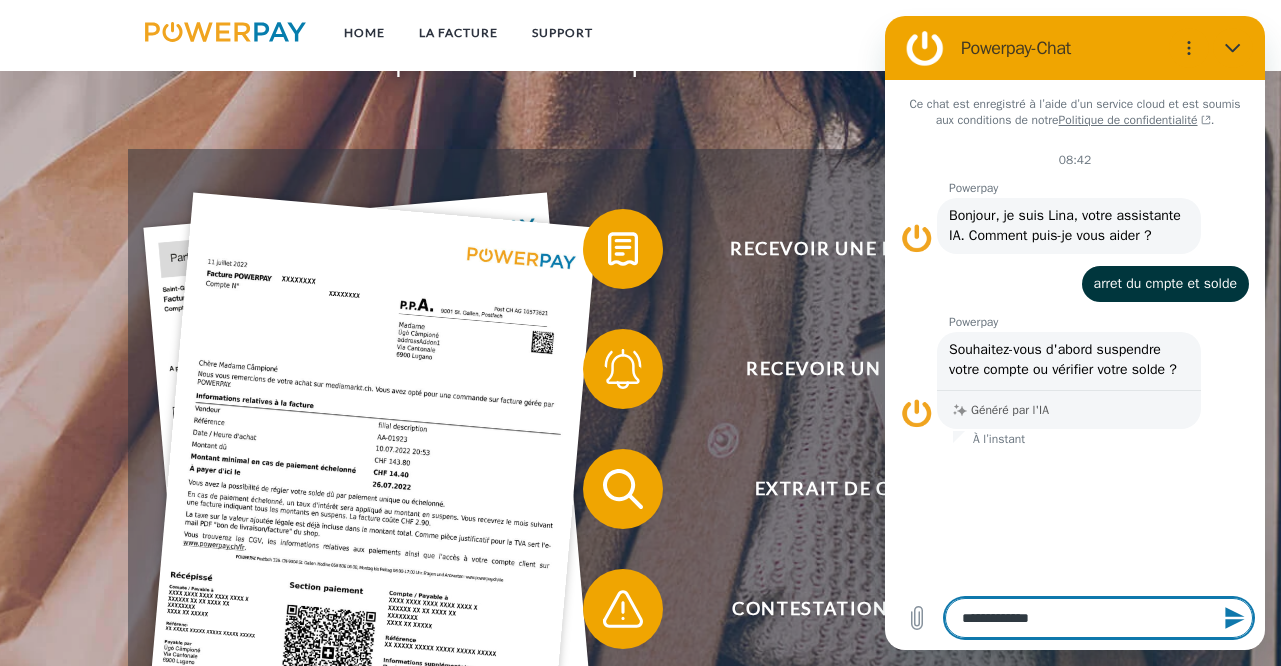 type on "**********" 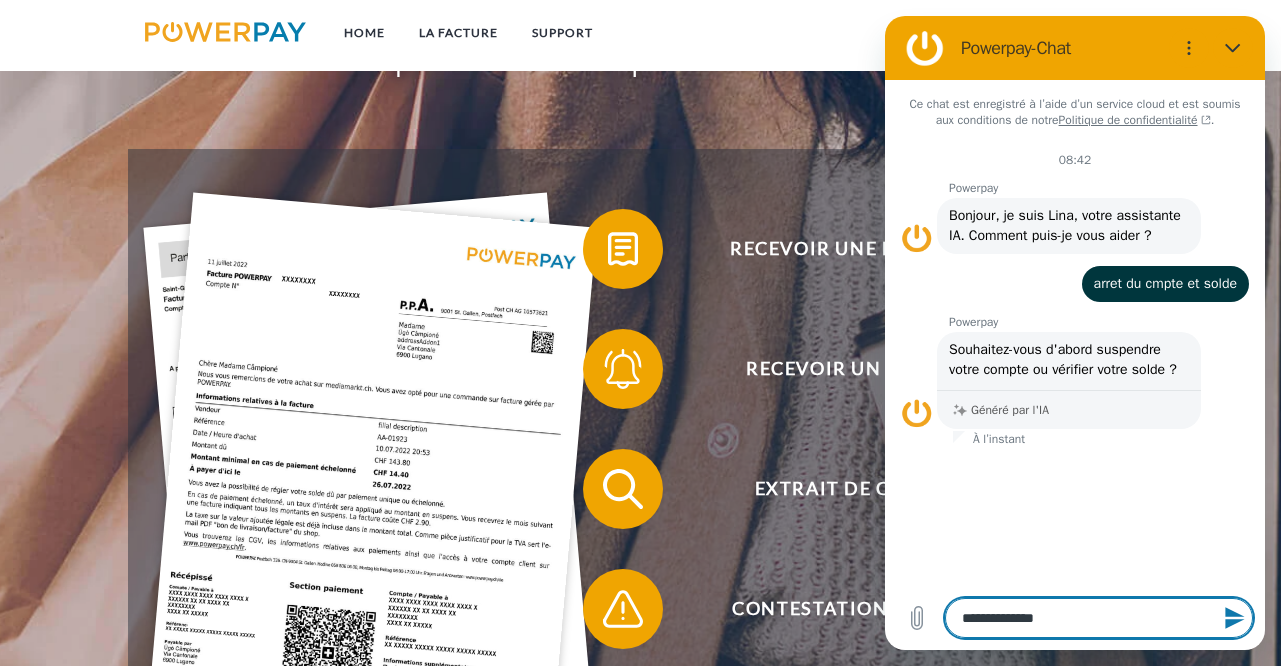 type on "**********" 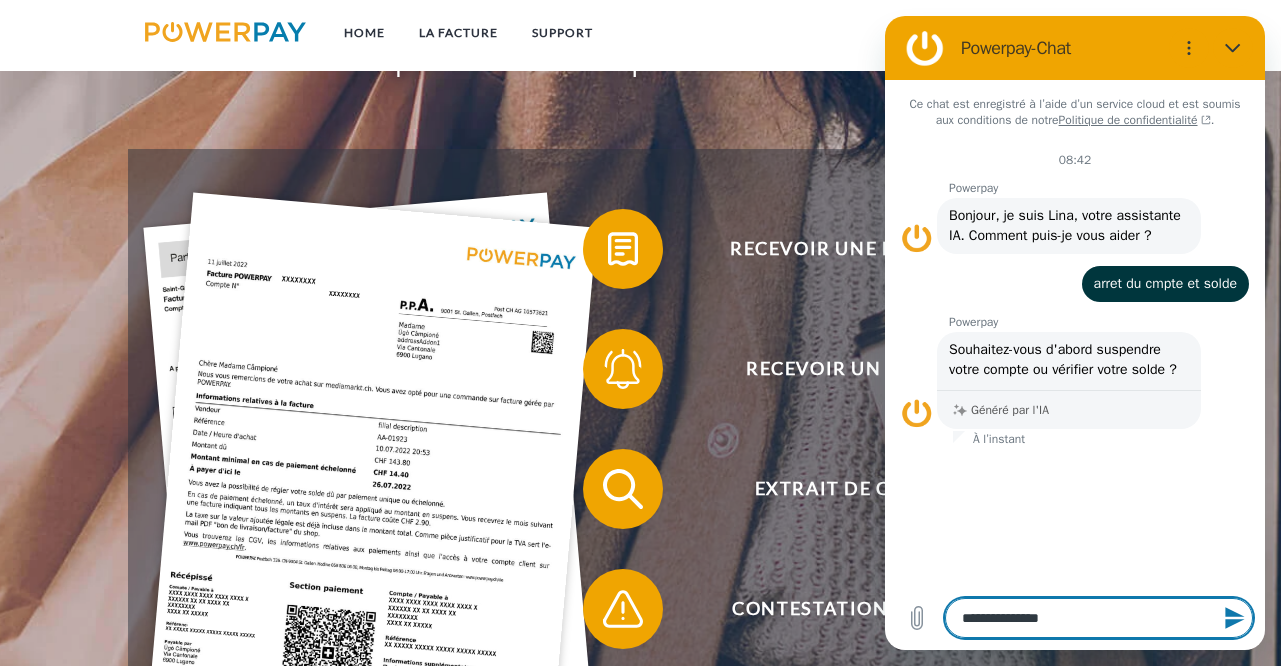 type on "**********" 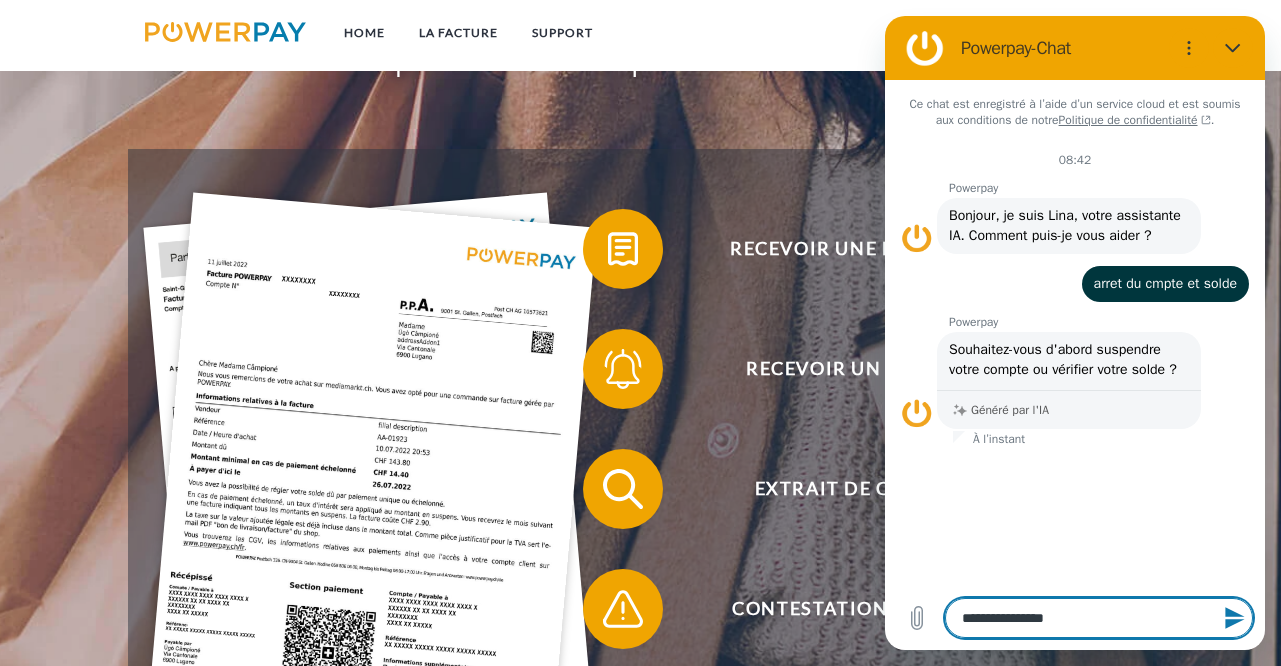 type on "**********" 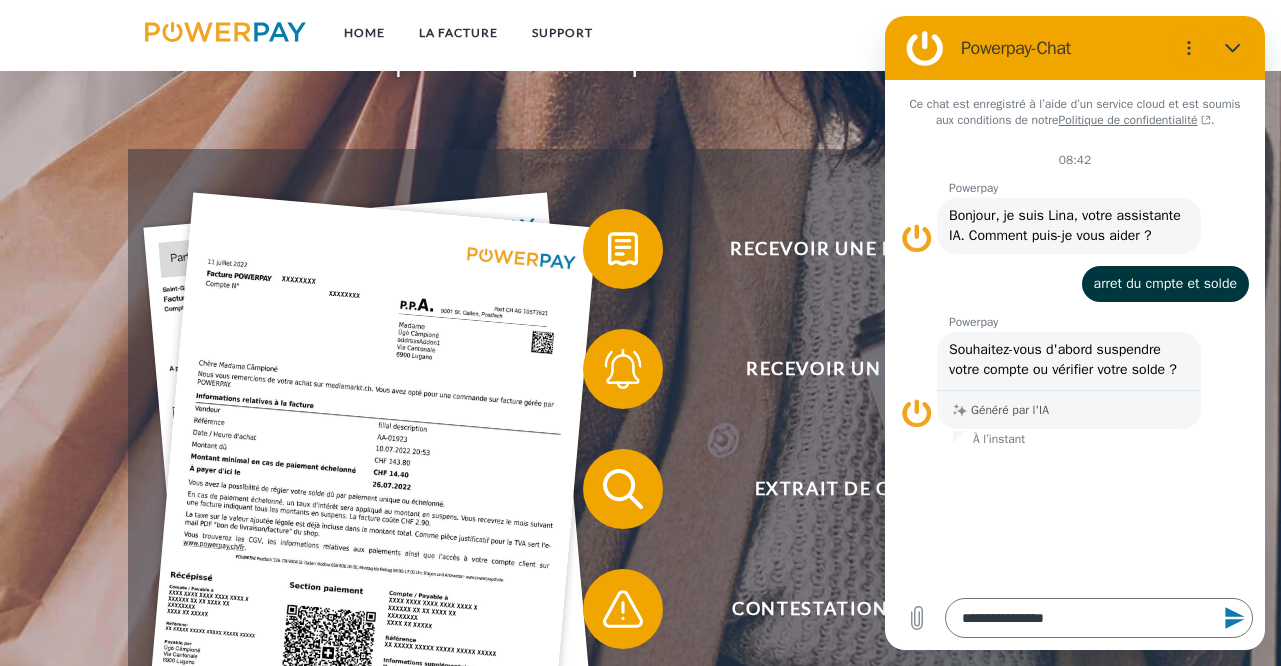 click 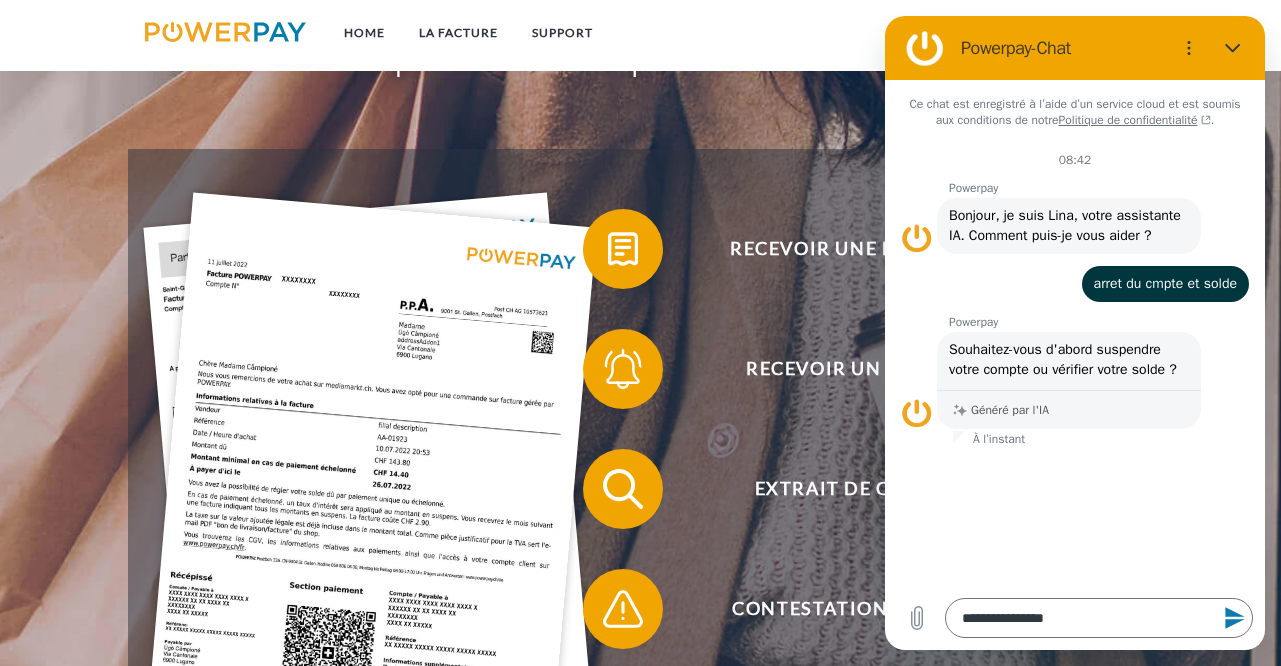 type 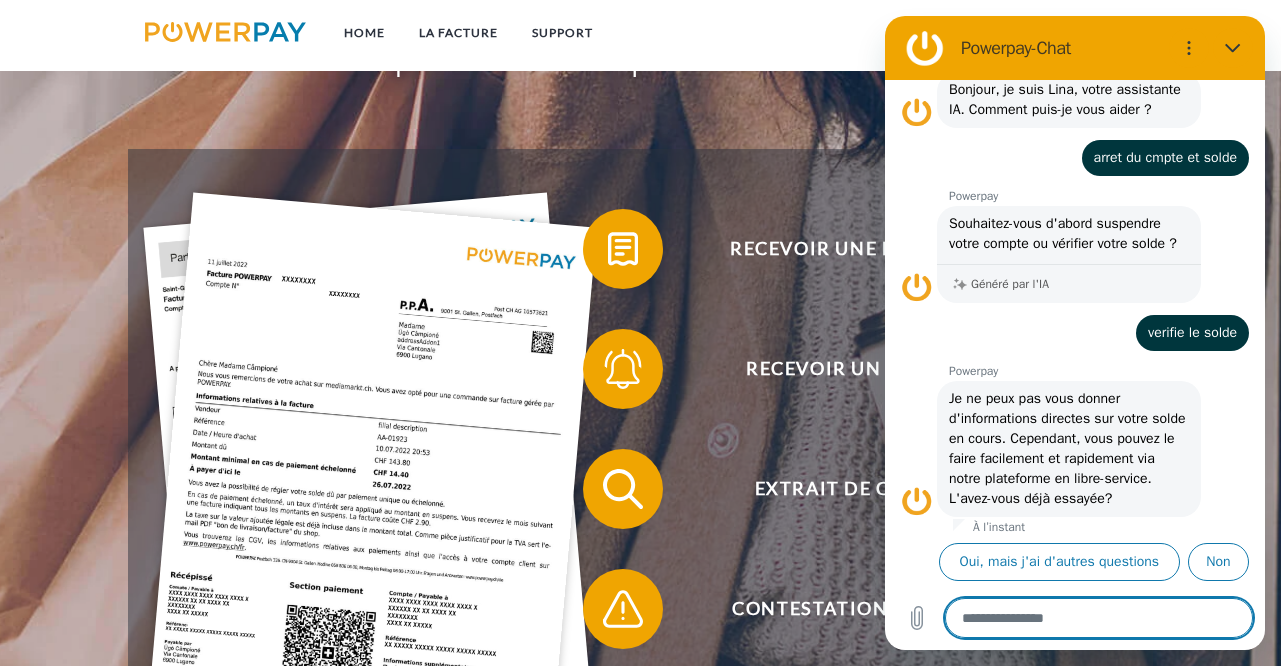 scroll, scrollTop: 202, scrollLeft: 0, axis: vertical 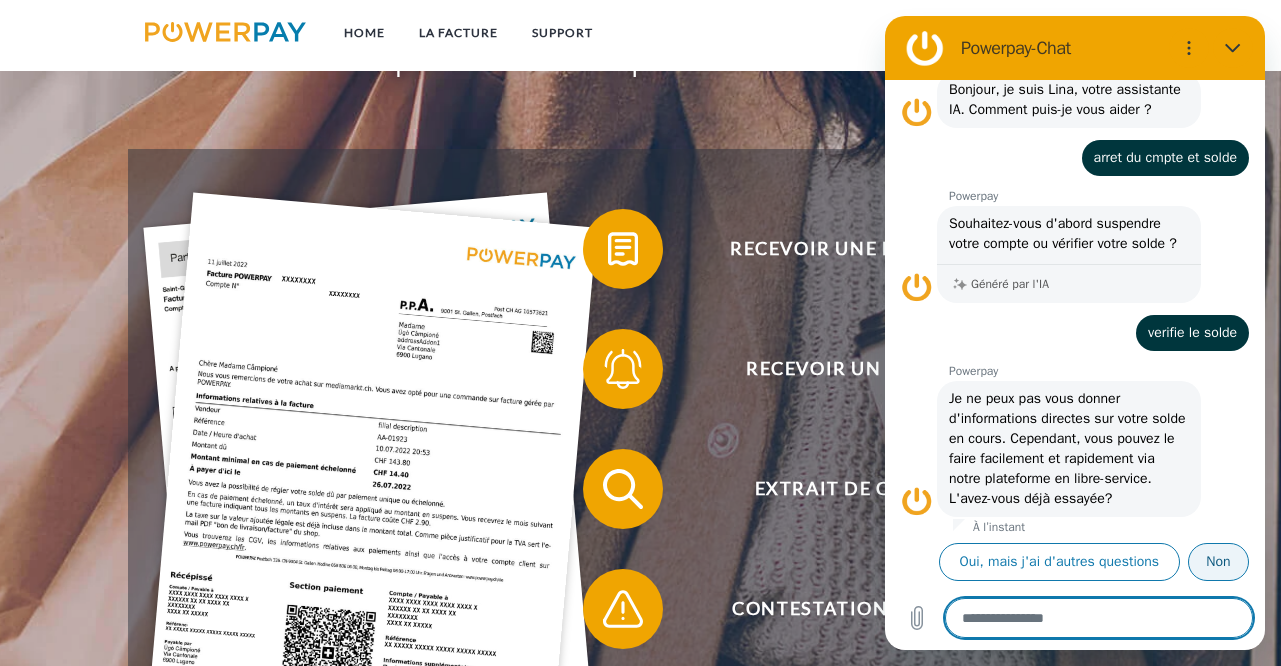 click on "Non" at bounding box center [1218, 562] 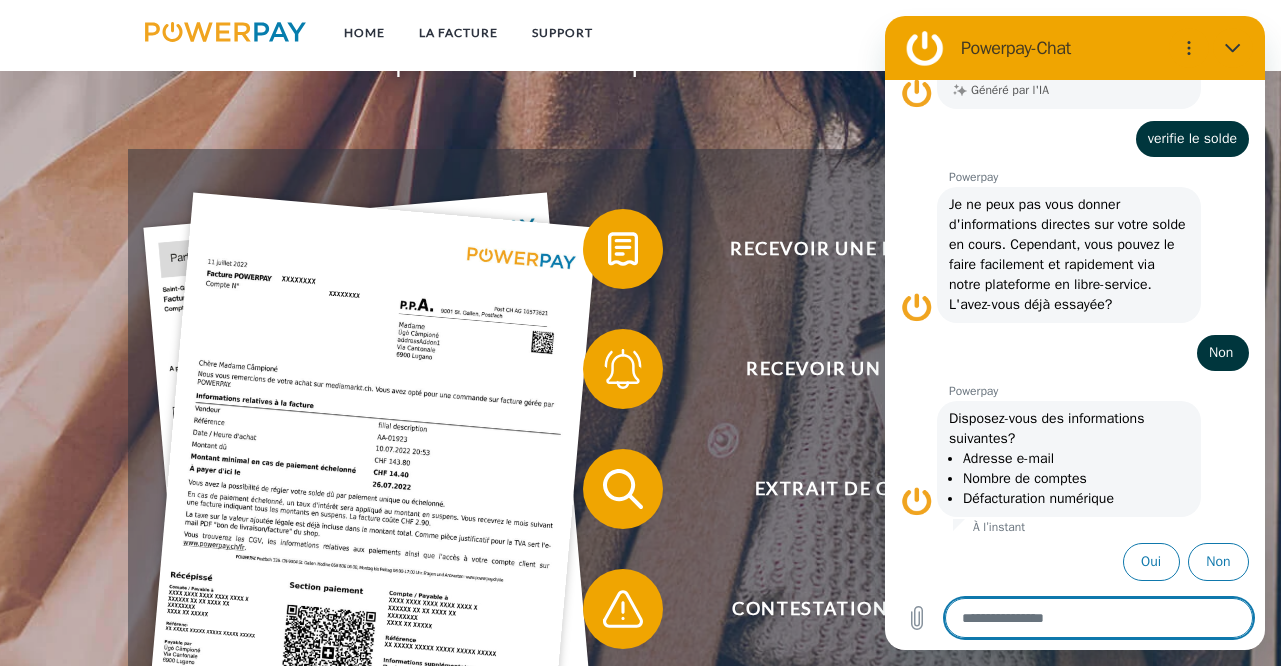 scroll, scrollTop: 396, scrollLeft: 0, axis: vertical 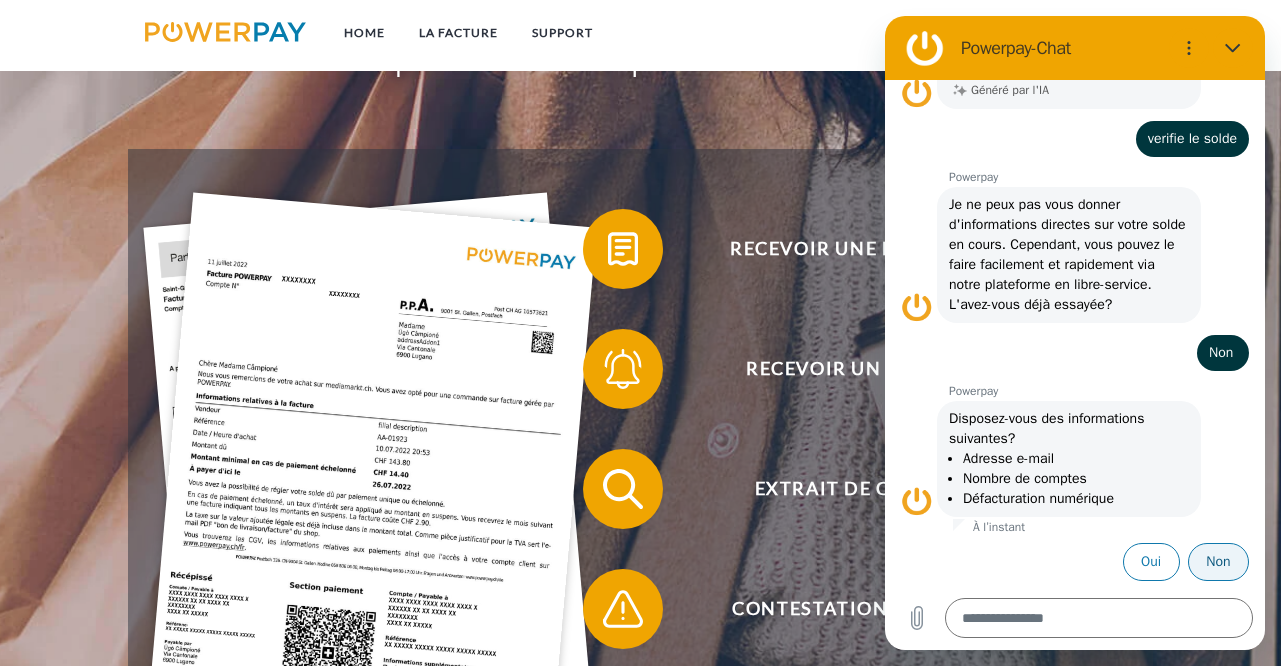 click on "Non" at bounding box center [1218, 562] 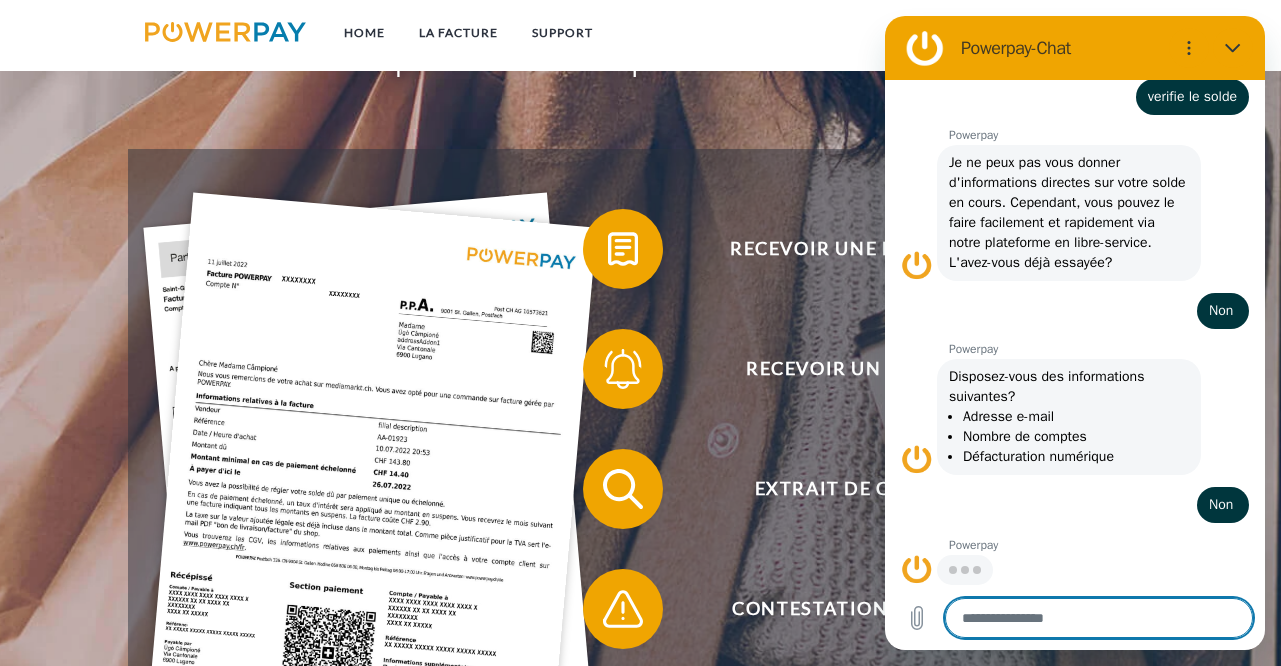 scroll, scrollTop: 436, scrollLeft: 0, axis: vertical 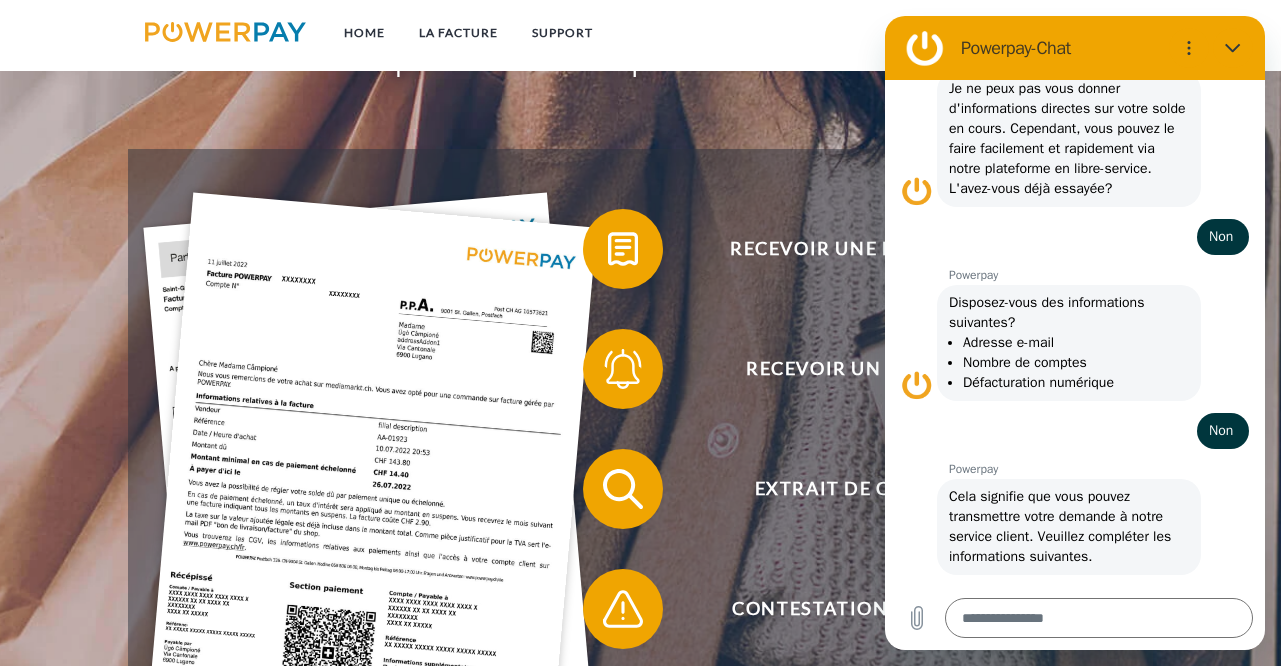 type on "*" 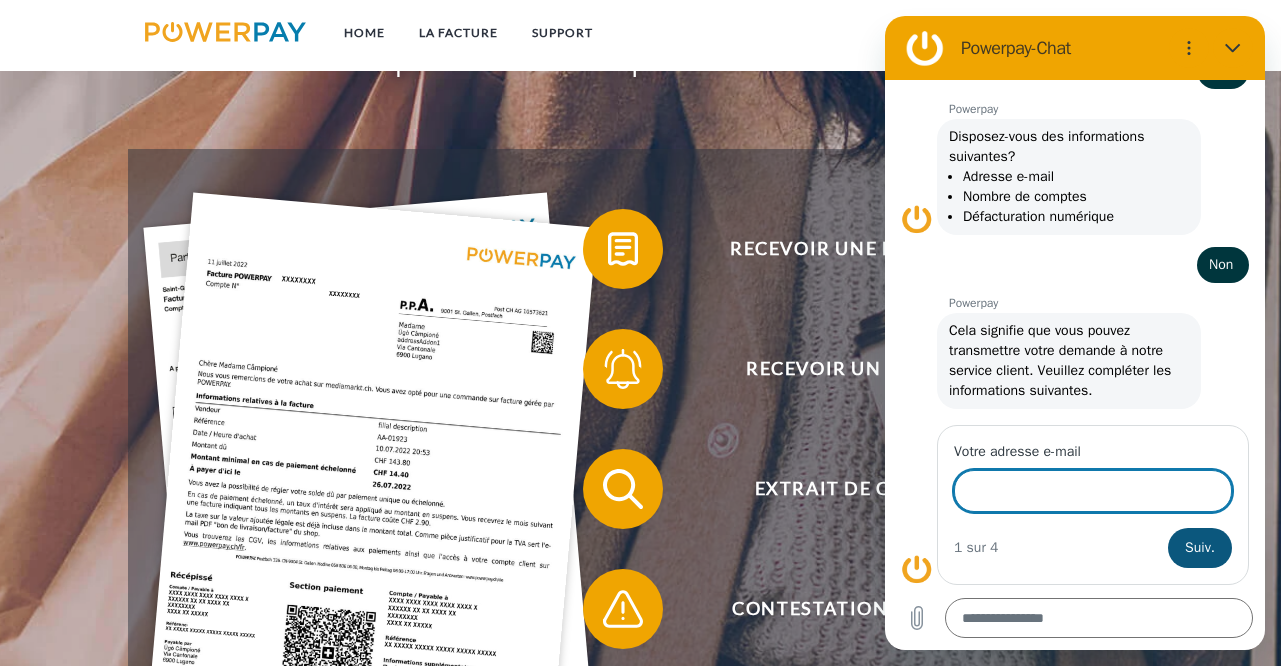scroll, scrollTop: 698, scrollLeft: 0, axis: vertical 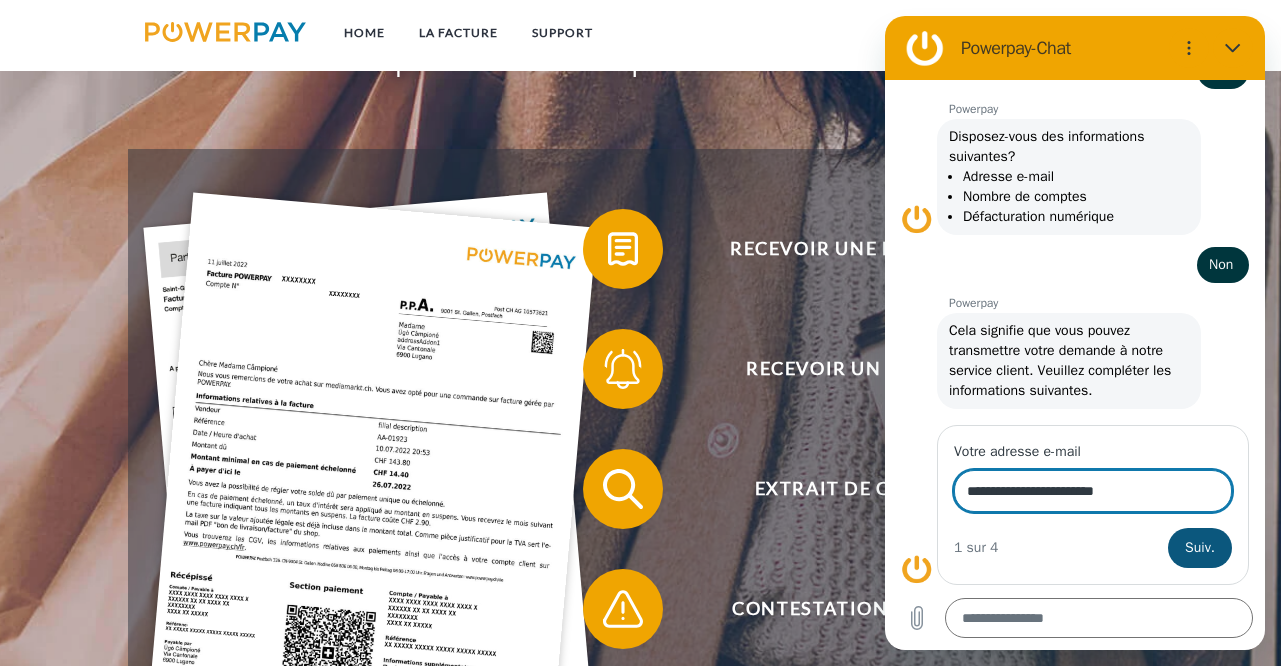 type on "**********" 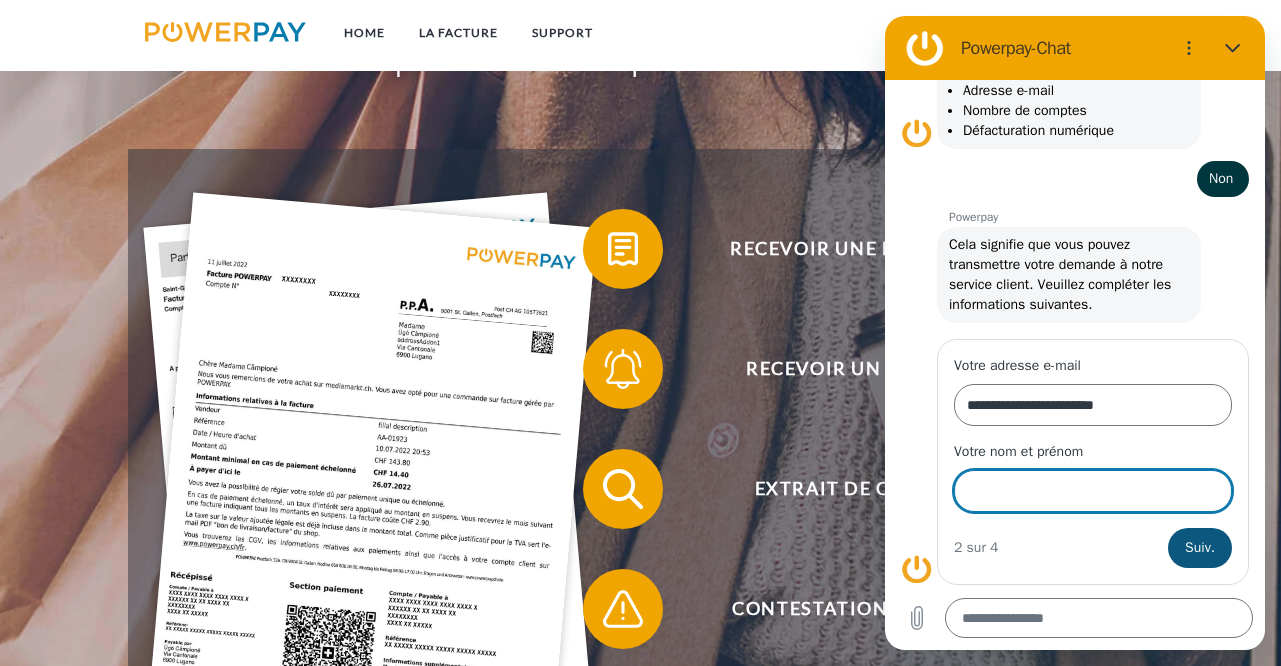 type on "*" 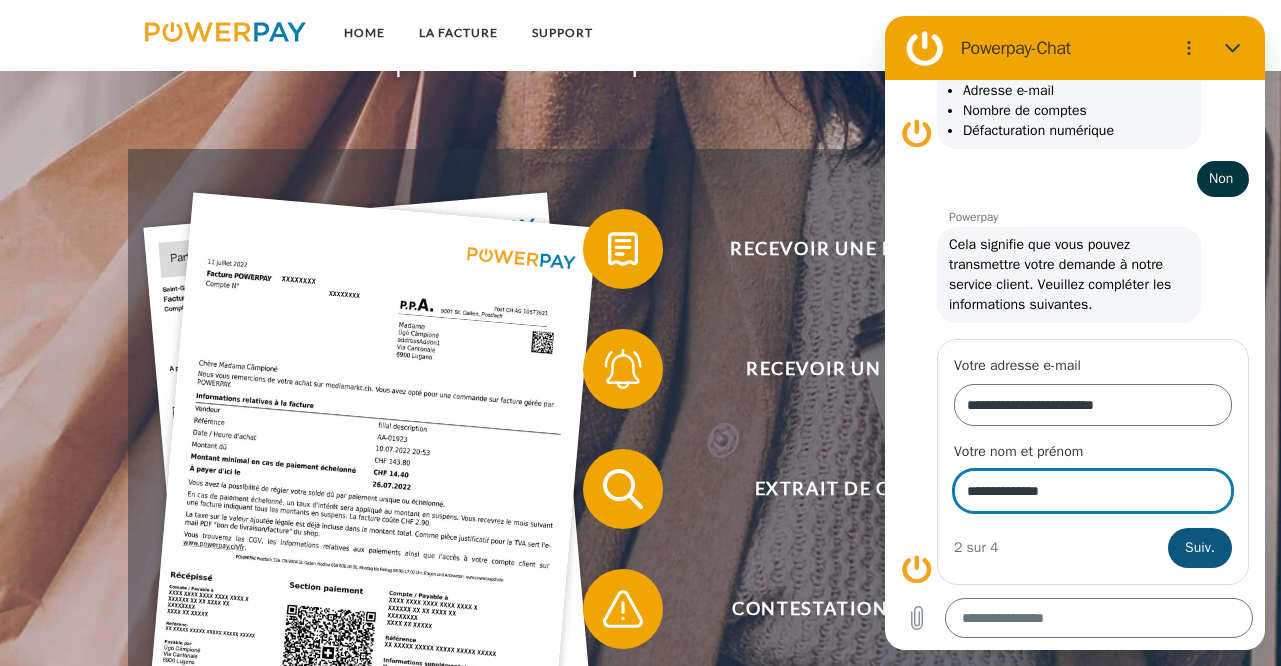 type on "**********" 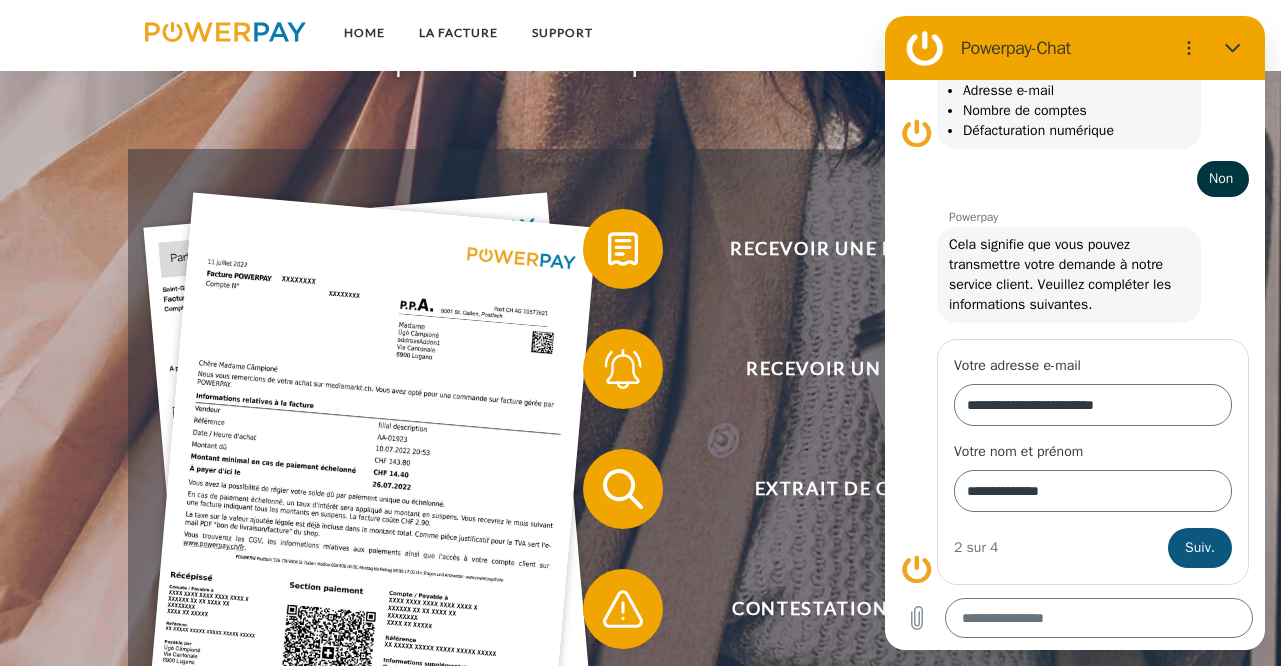 click on "Suiv." at bounding box center (1200, 548) 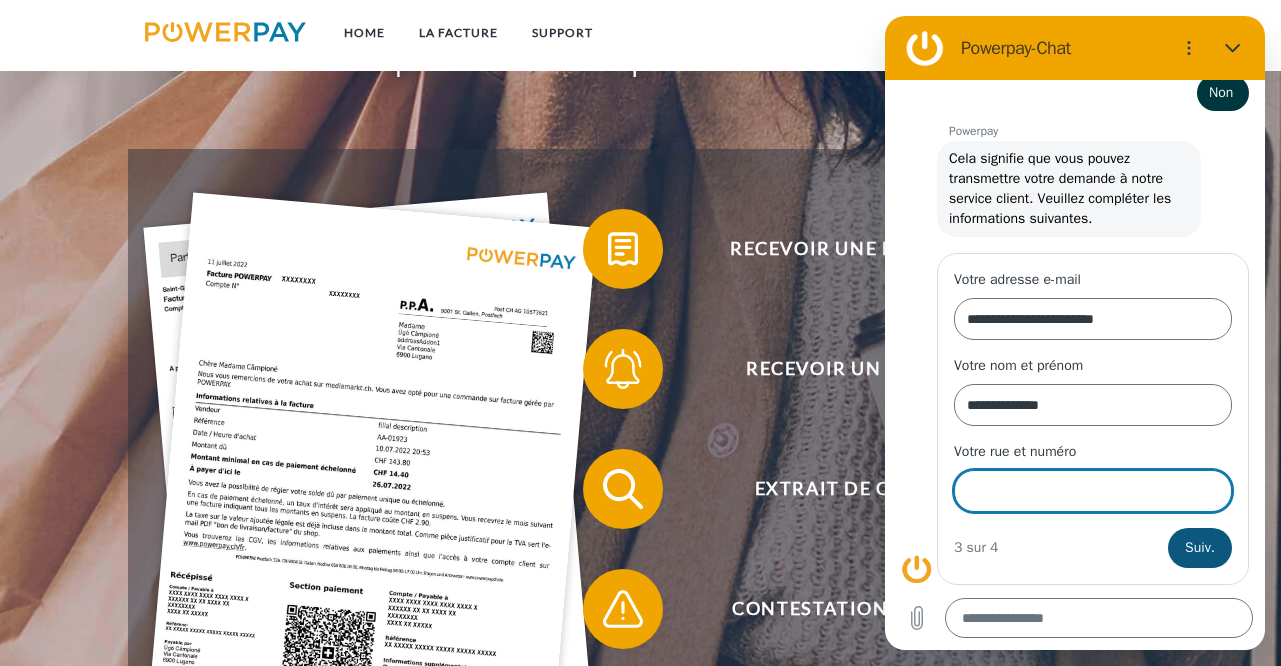 scroll, scrollTop: 870, scrollLeft: 0, axis: vertical 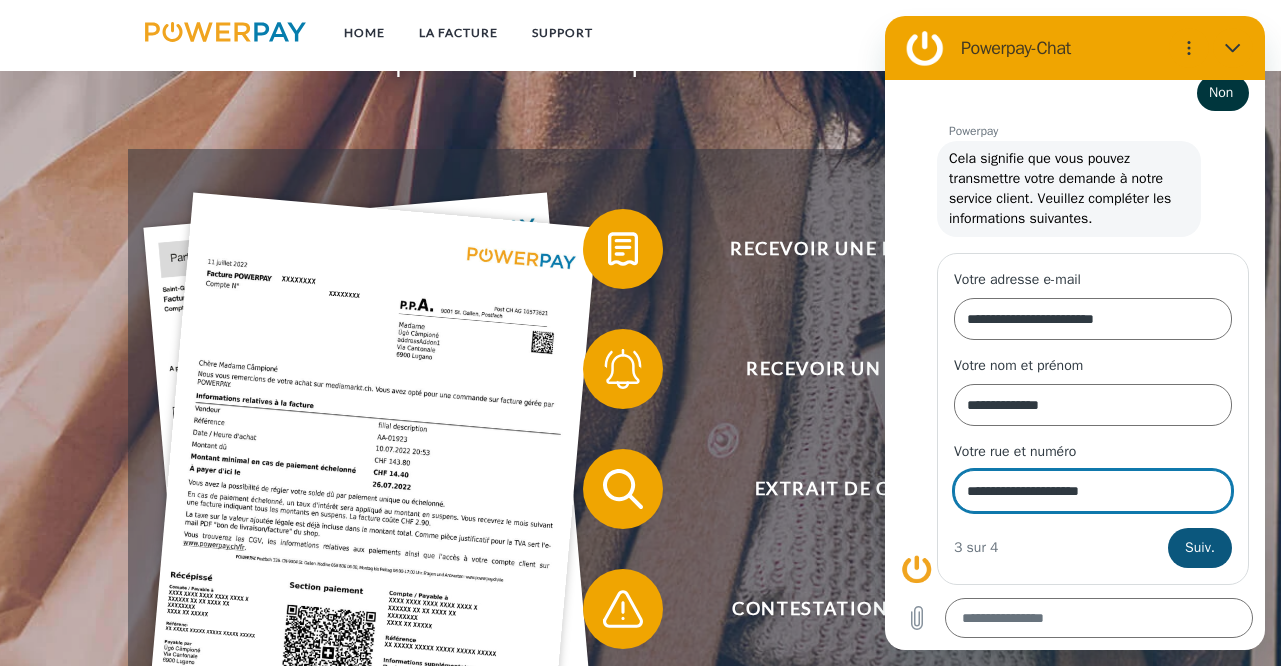 type on "**********" 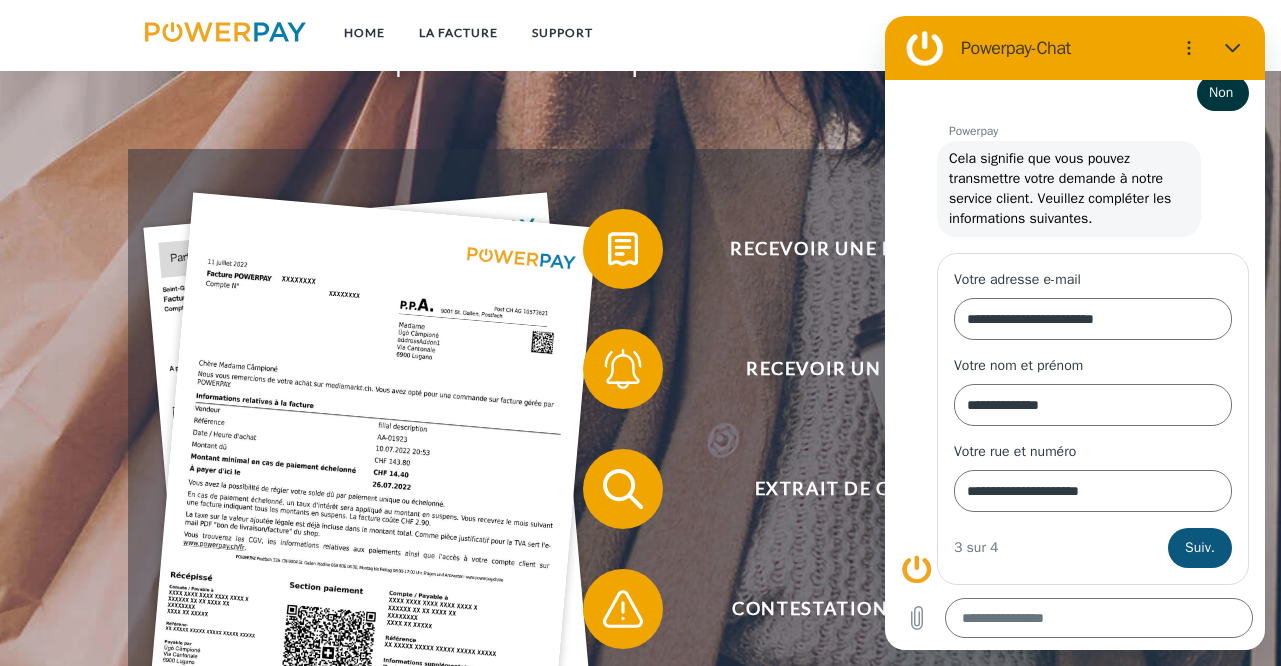 click on "Suiv." at bounding box center [1200, 548] 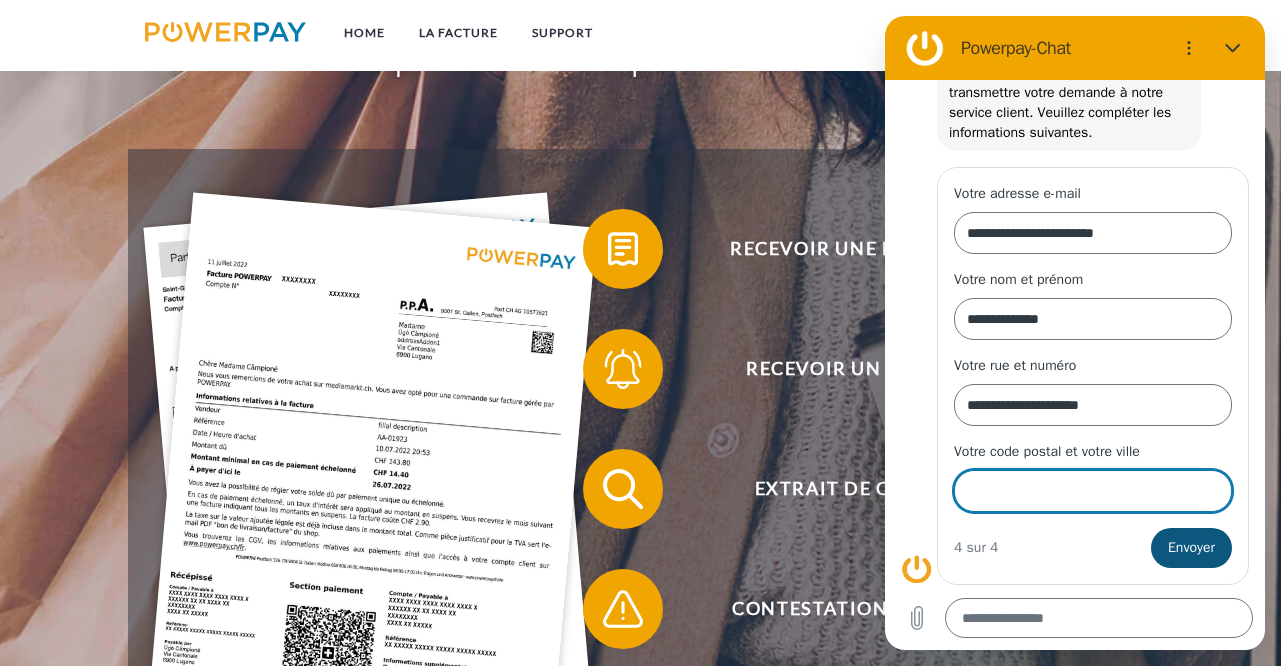 type on "*" 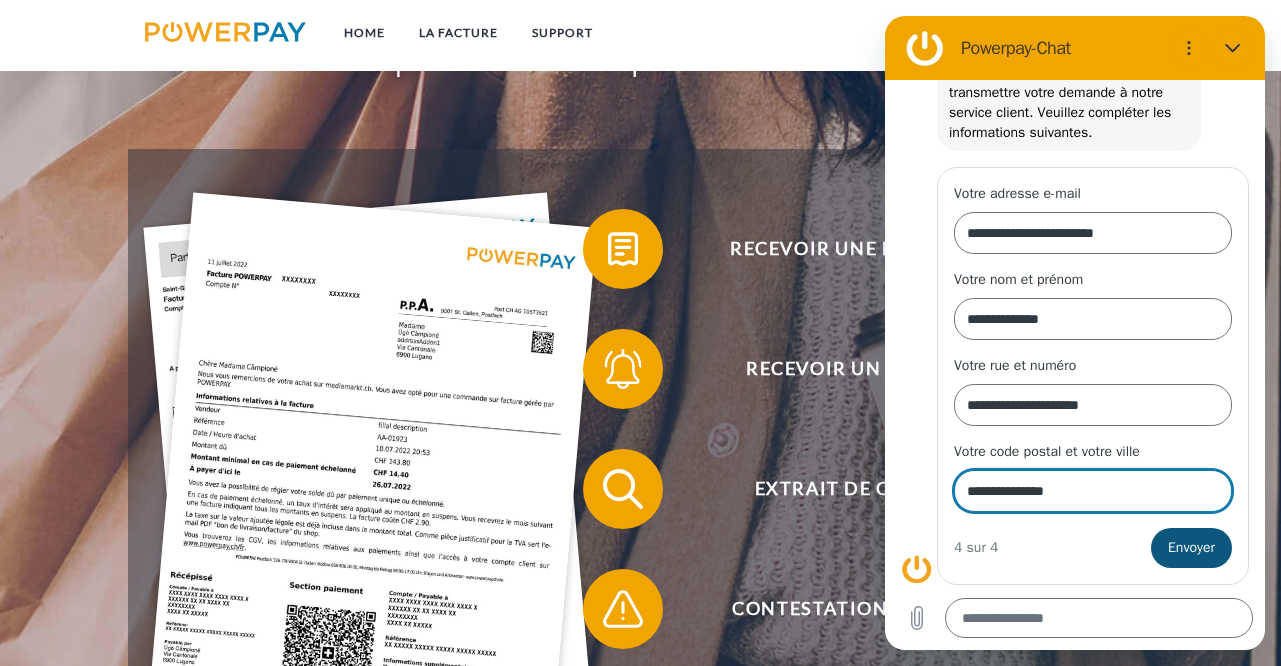 type on "**********" 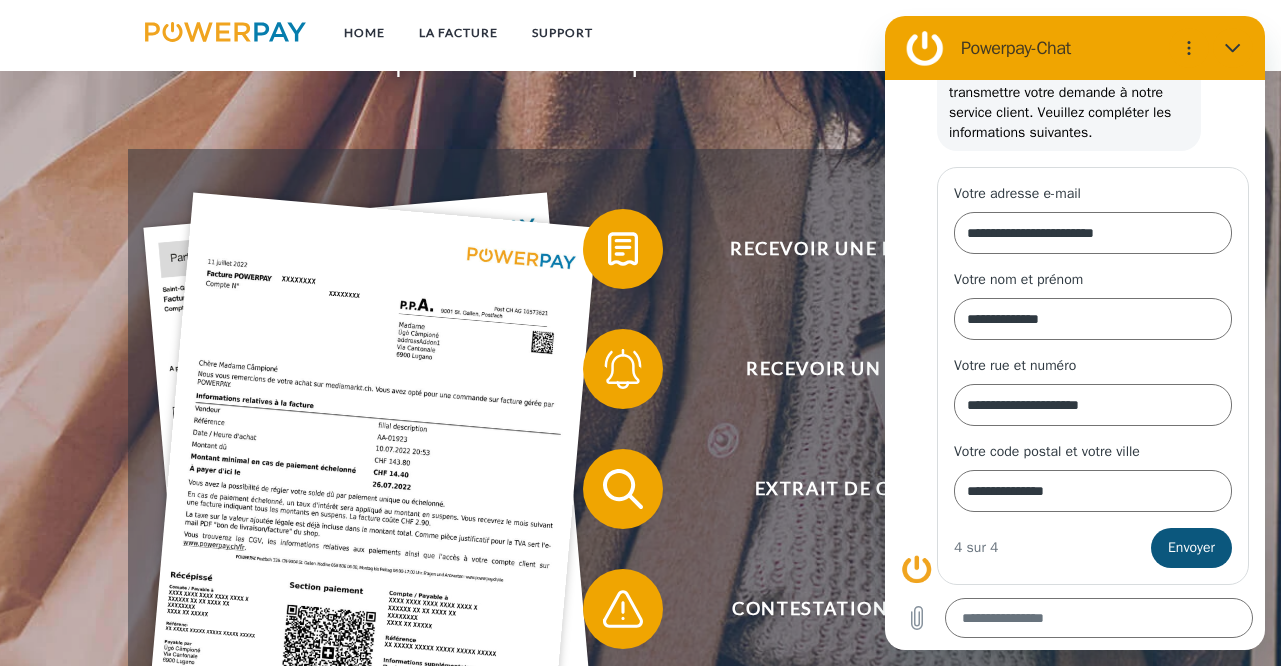 click on "Envoyer" at bounding box center [1191, 548] 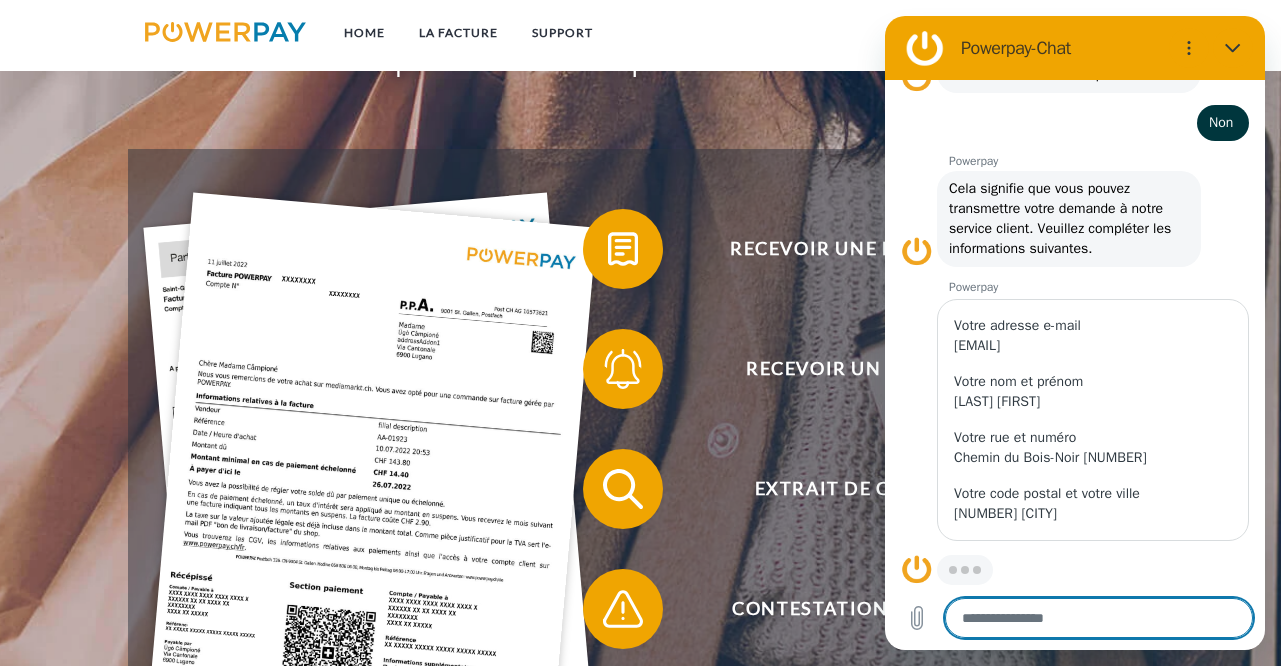scroll, scrollTop: 840, scrollLeft: 0, axis: vertical 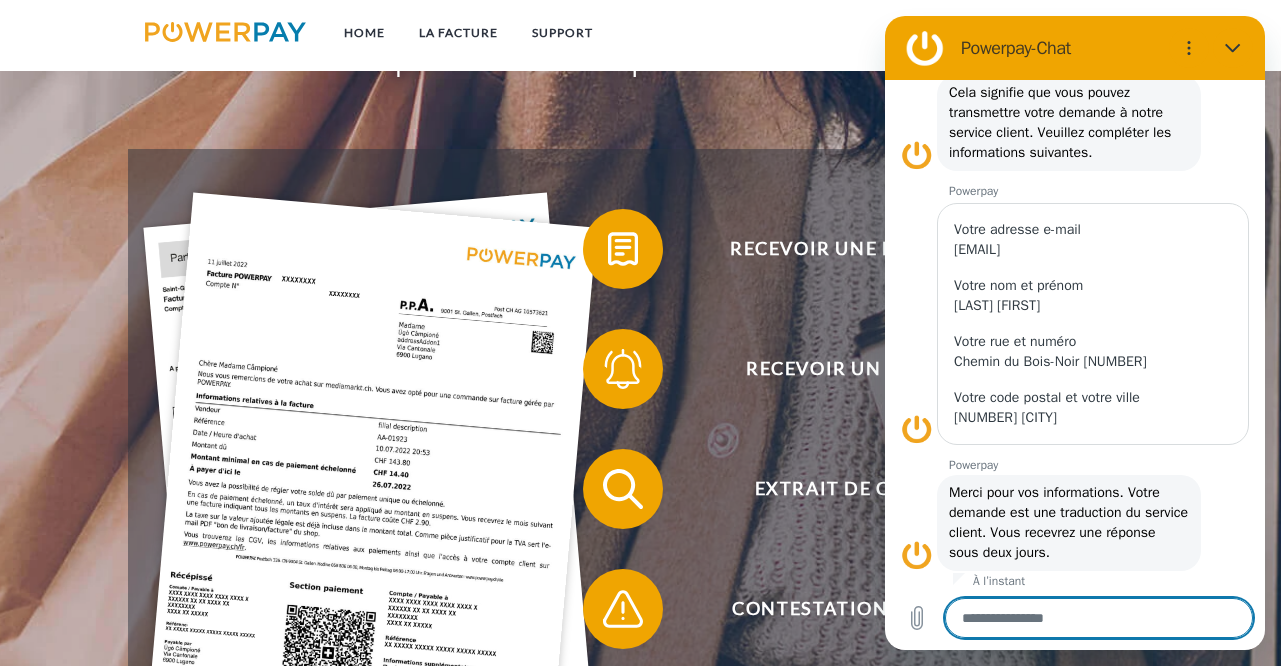 type on "*" 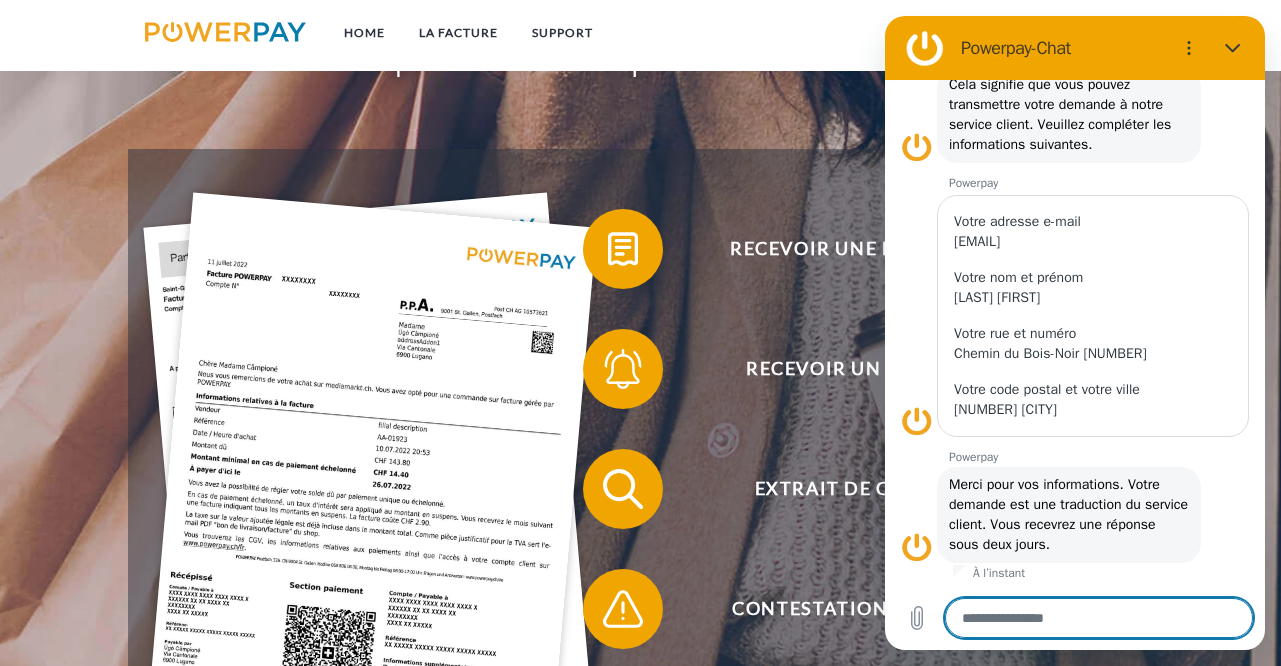 scroll, scrollTop: 944, scrollLeft: 0, axis: vertical 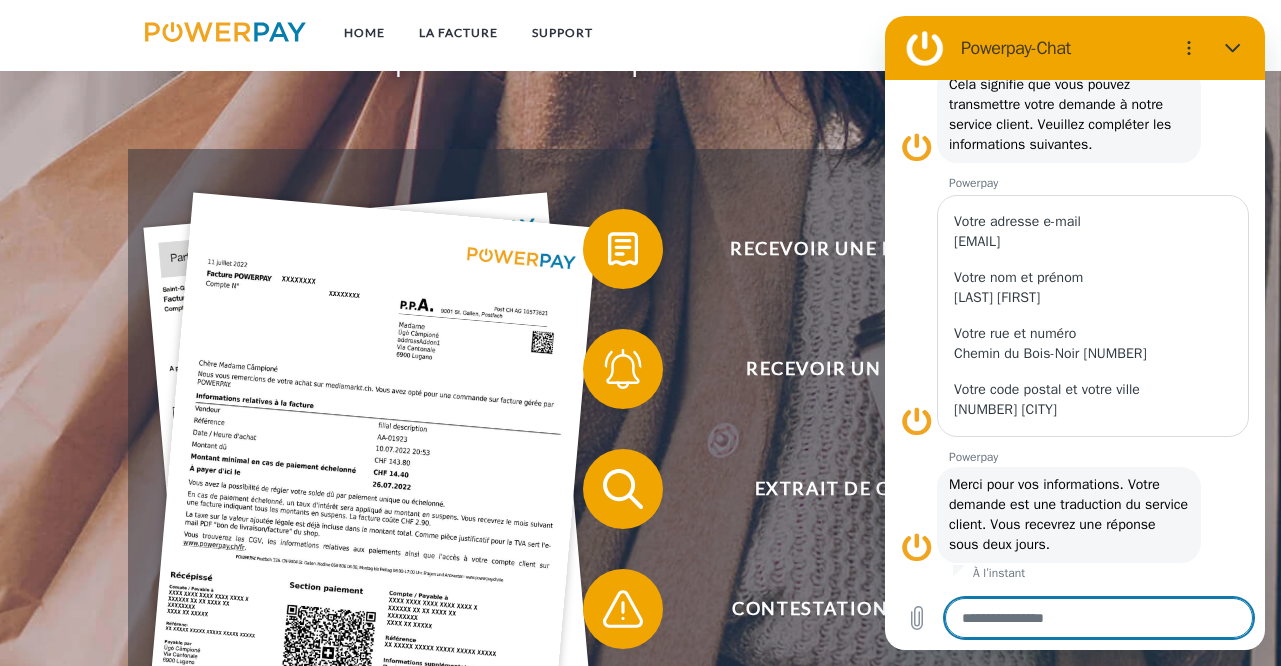 type on "*" 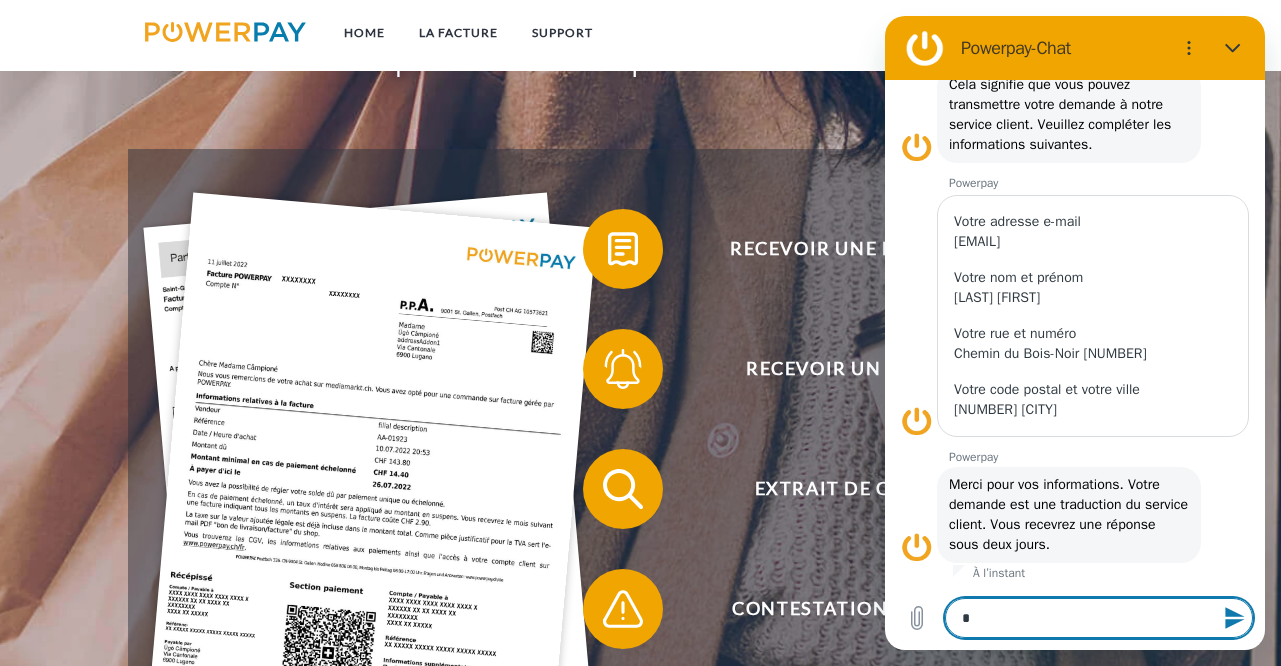 type on "**" 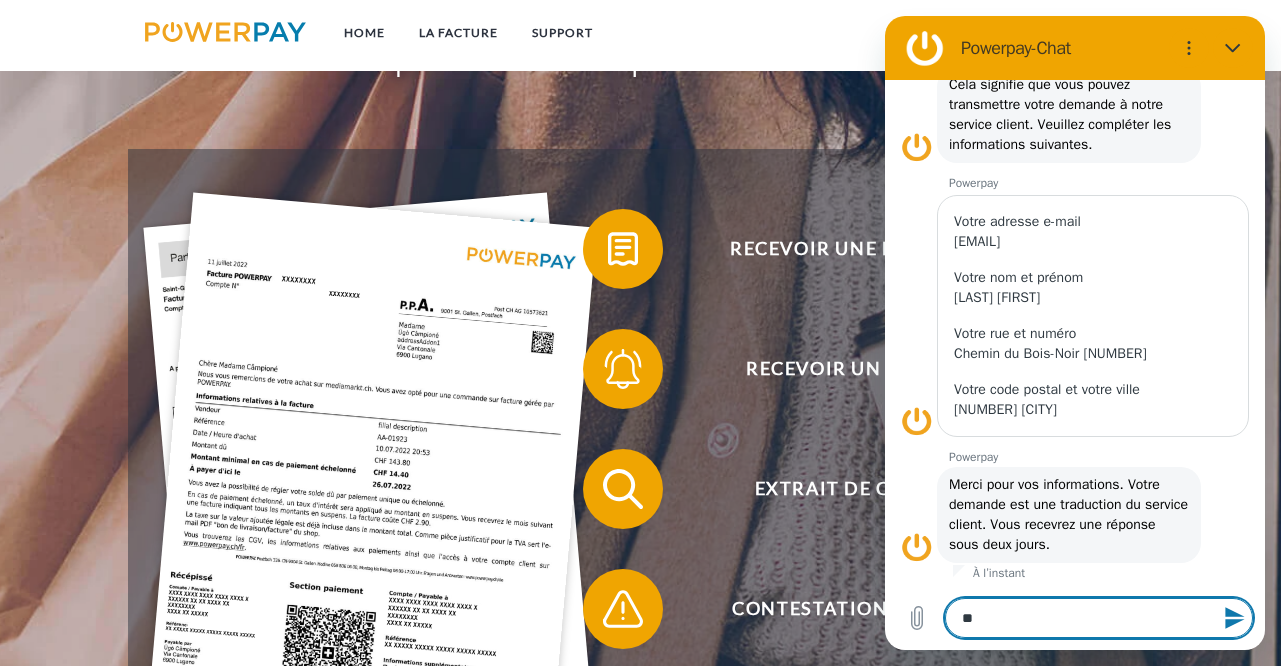 type on "**" 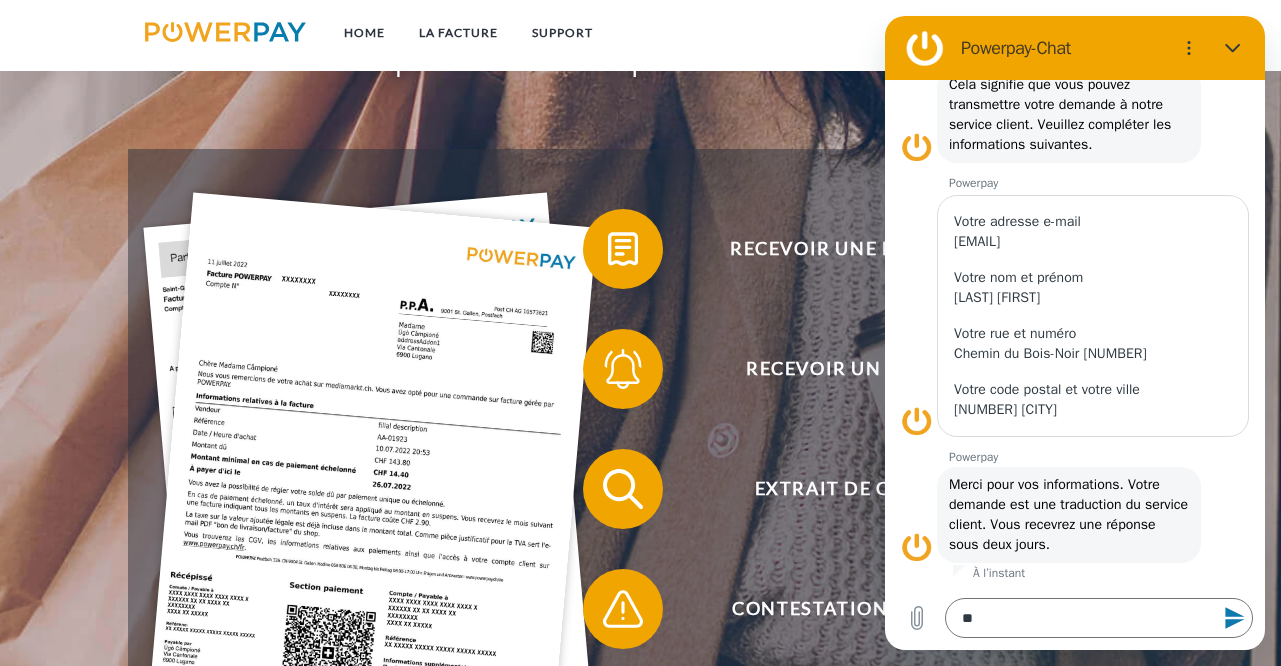 click 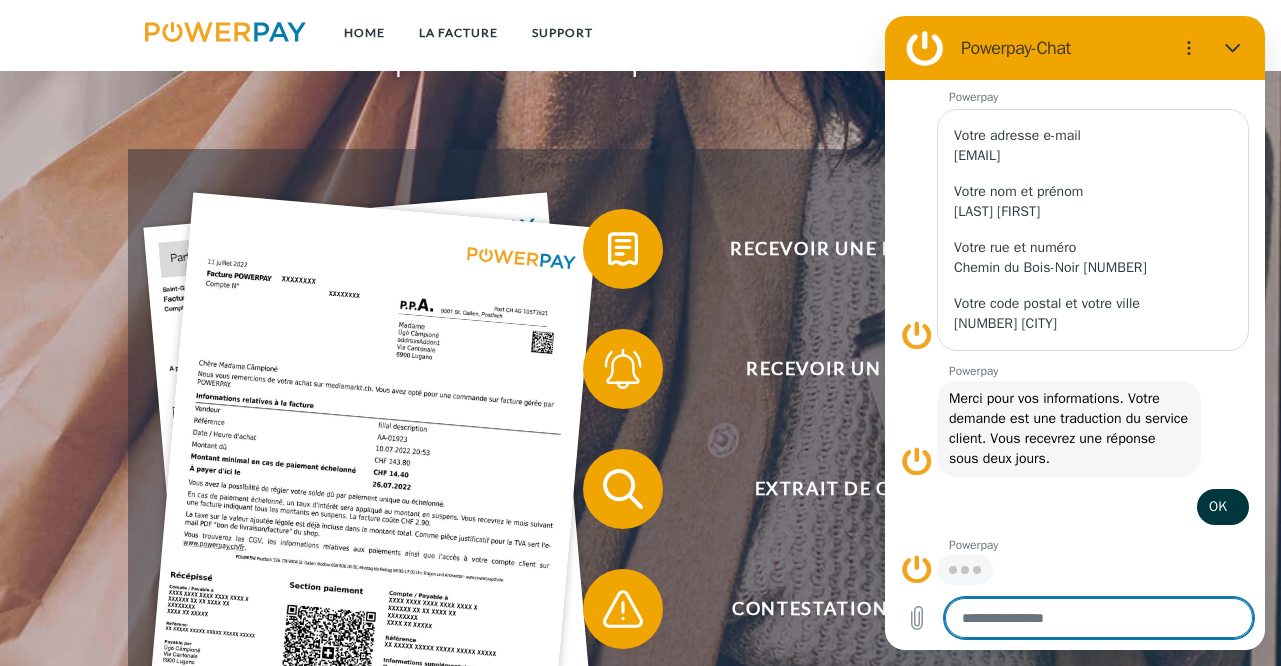 scroll, scrollTop: 1030, scrollLeft: 0, axis: vertical 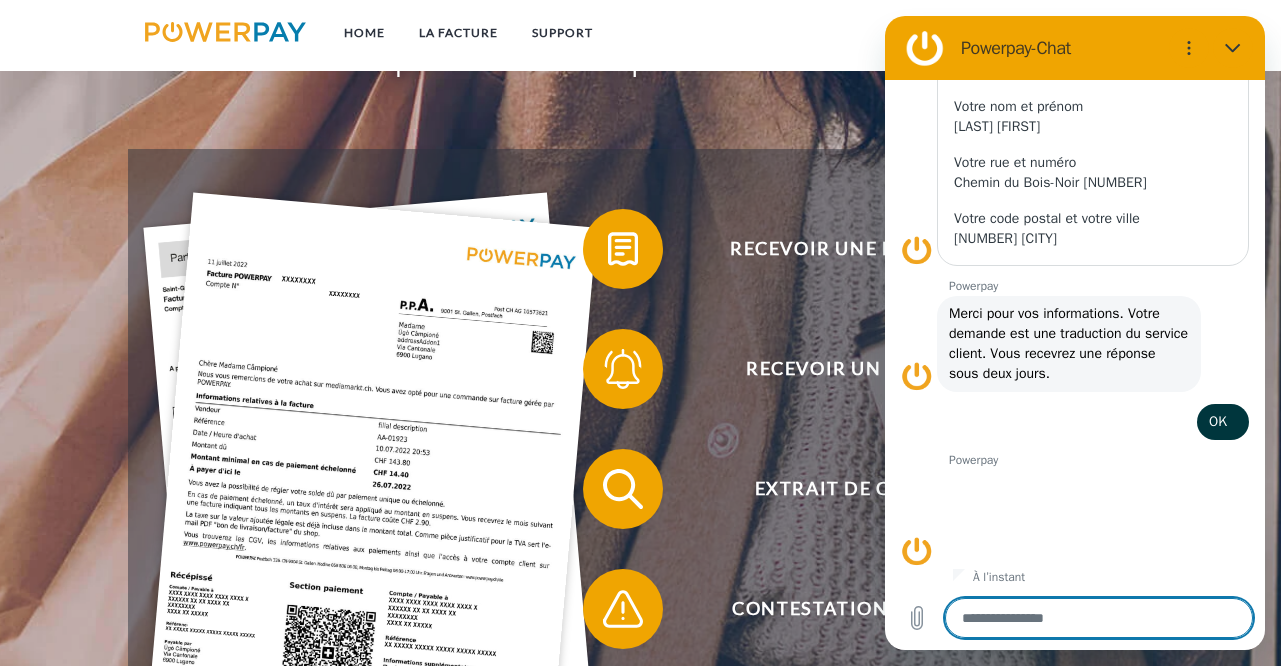 type on "*" 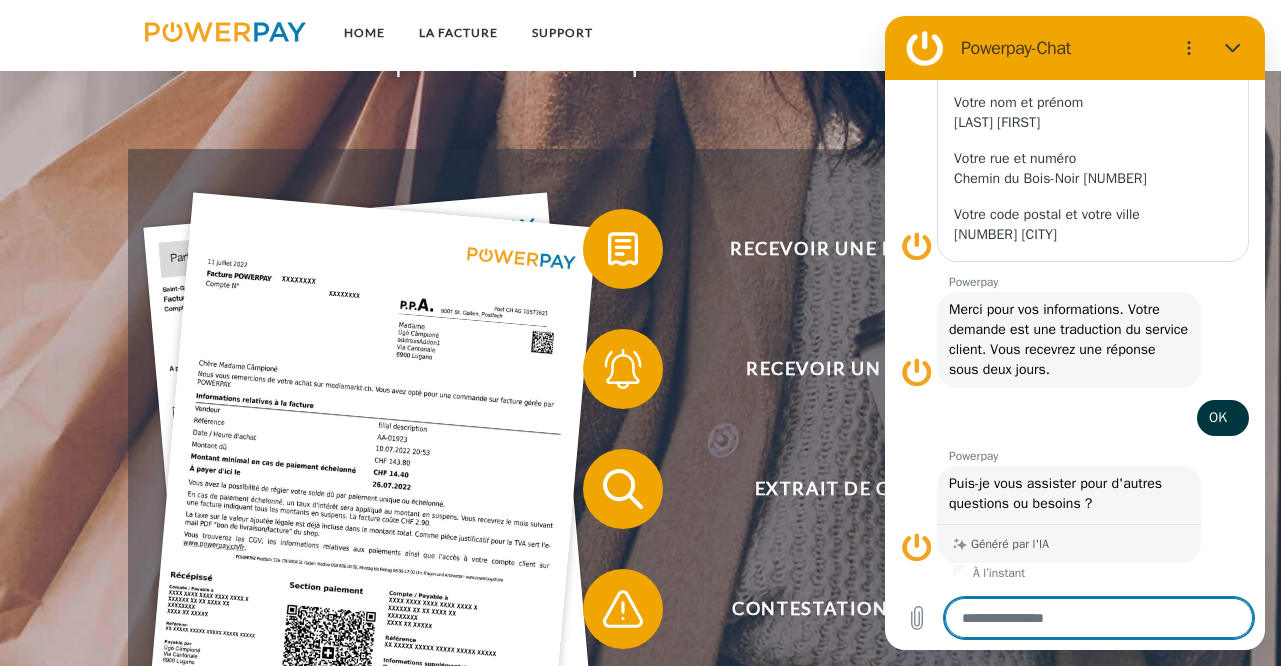 scroll, scrollTop: 1119, scrollLeft: 0, axis: vertical 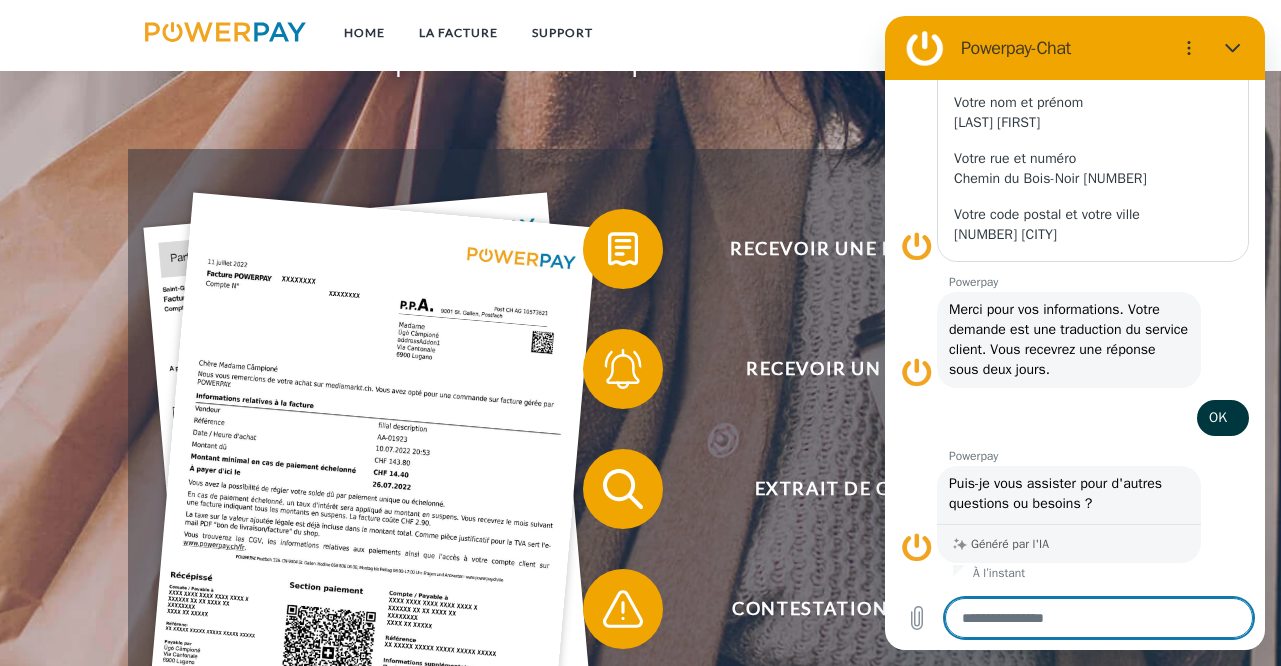 type on "*" 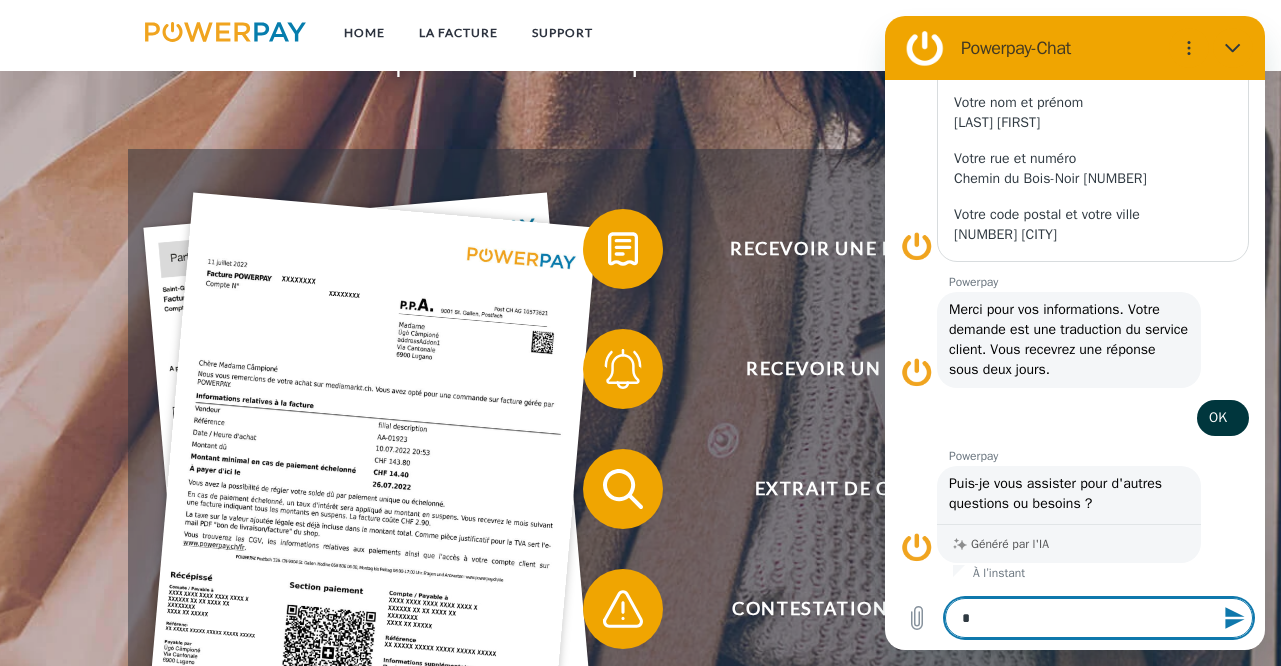 type on "**" 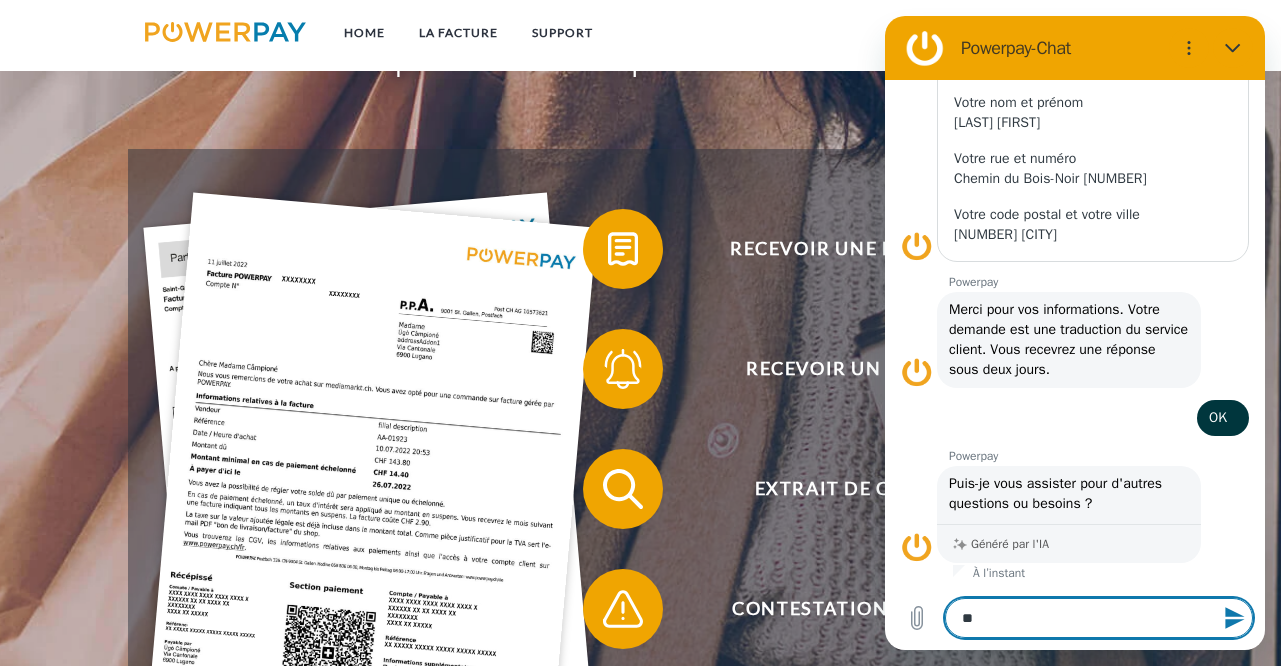 type on "***" 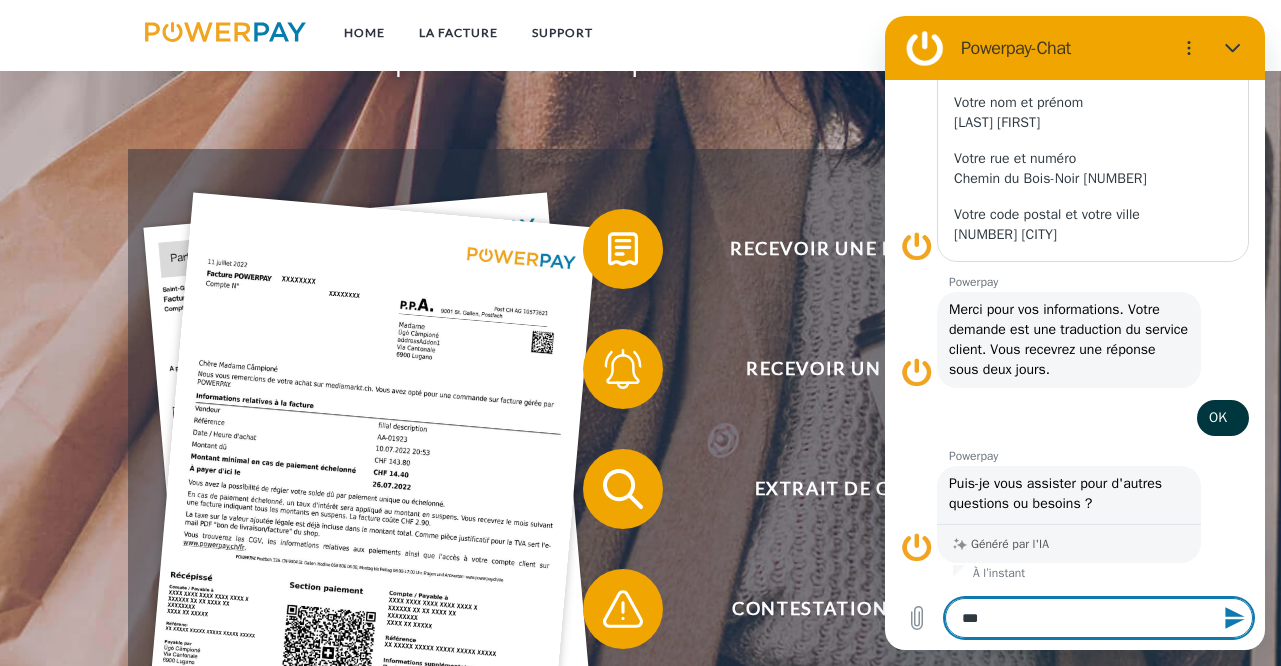 type on "***" 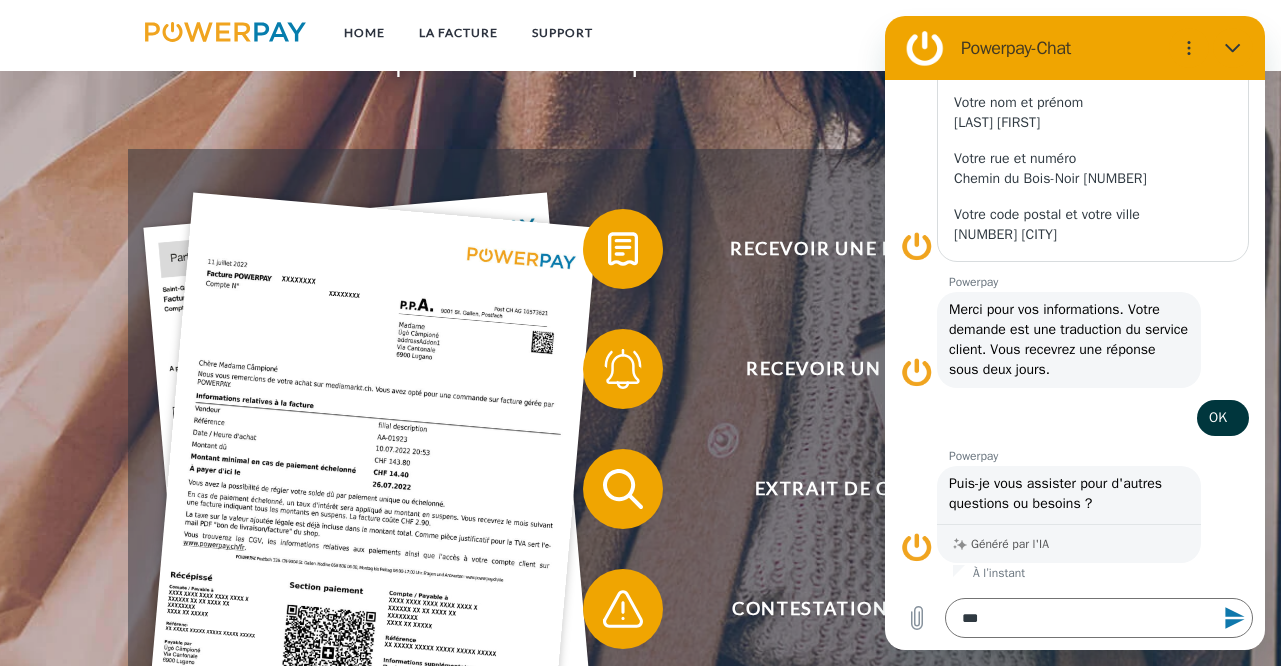 click 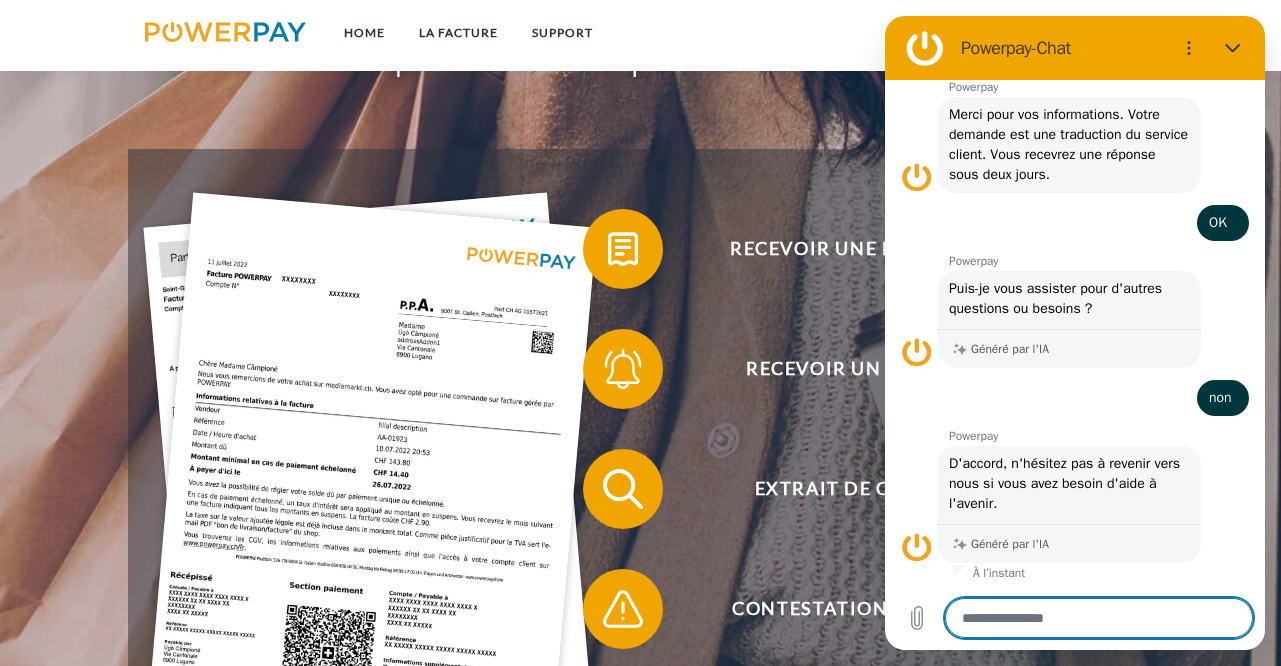 scroll, scrollTop: 1314, scrollLeft: 0, axis: vertical 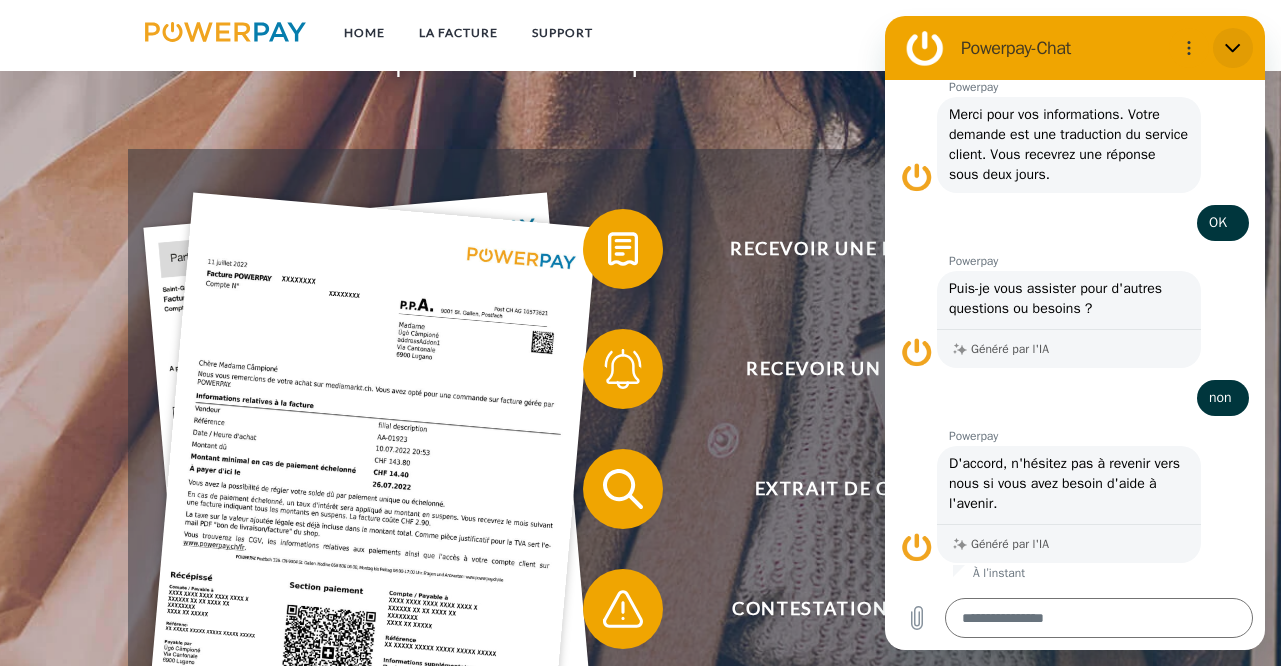 click 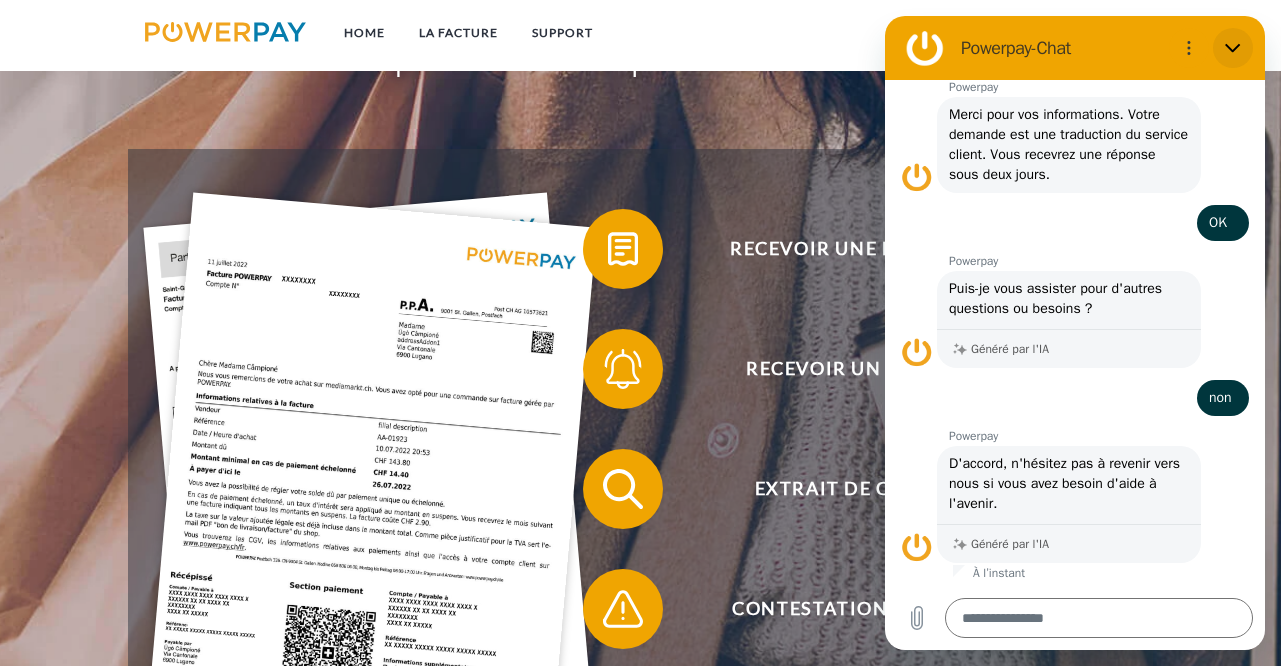 type on "*" 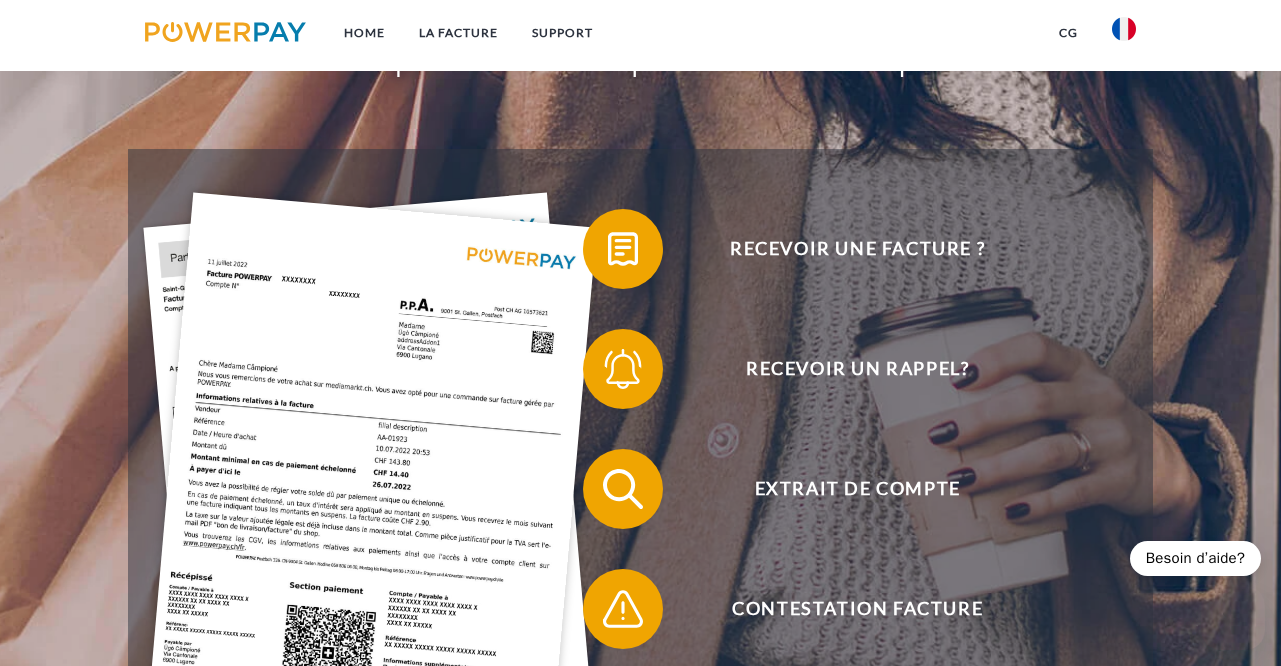 scroll, scrollTop: 0, scrollLeft: 0, axis: both 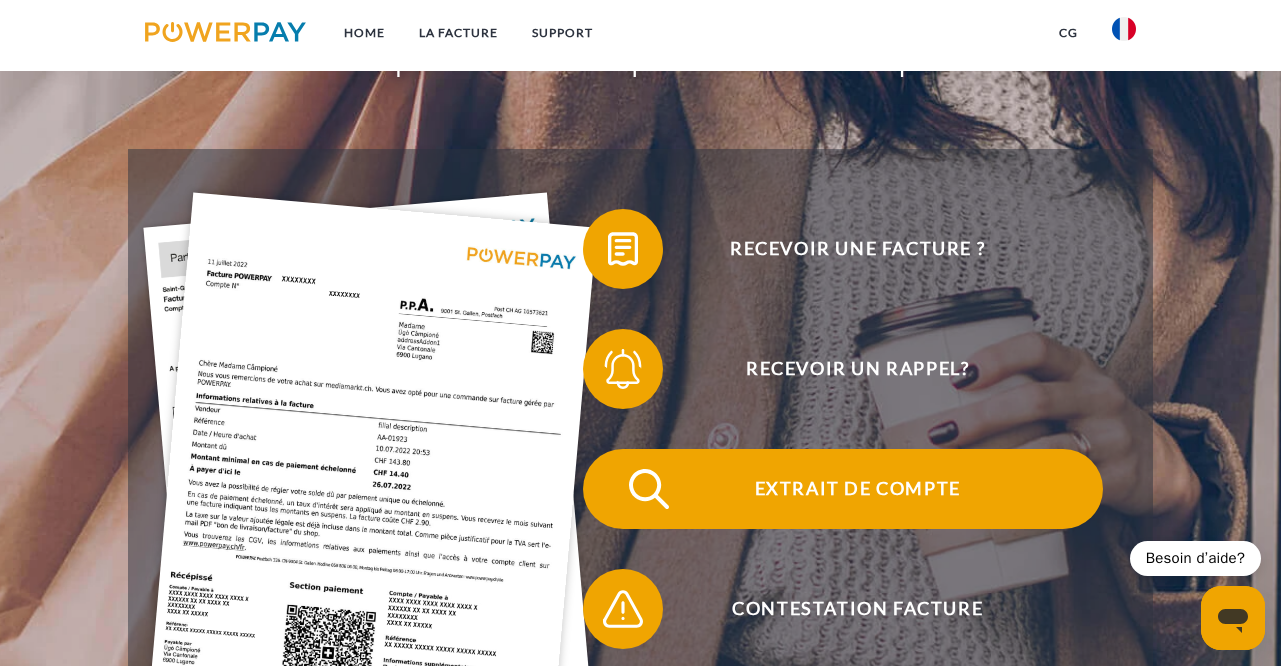 click on "Extrait de compte" at bounding box center [857, 489] 